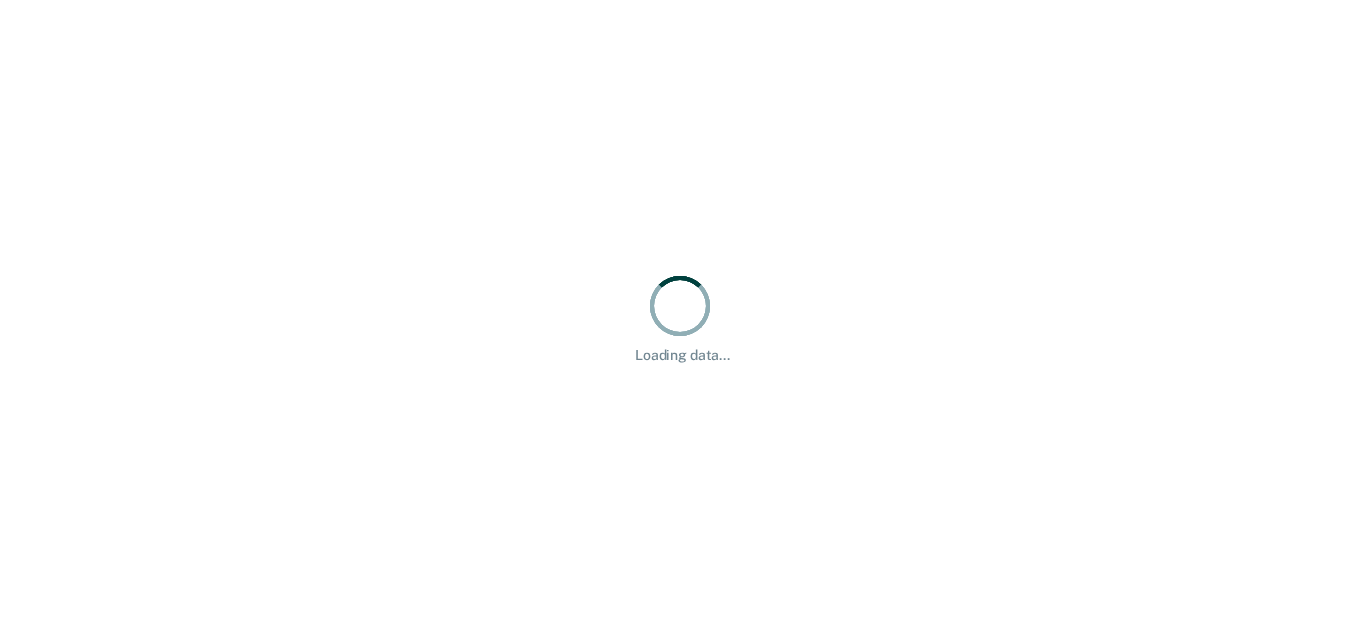 scroll, scrollTop: 0, scrollLeft: 0, axis: both 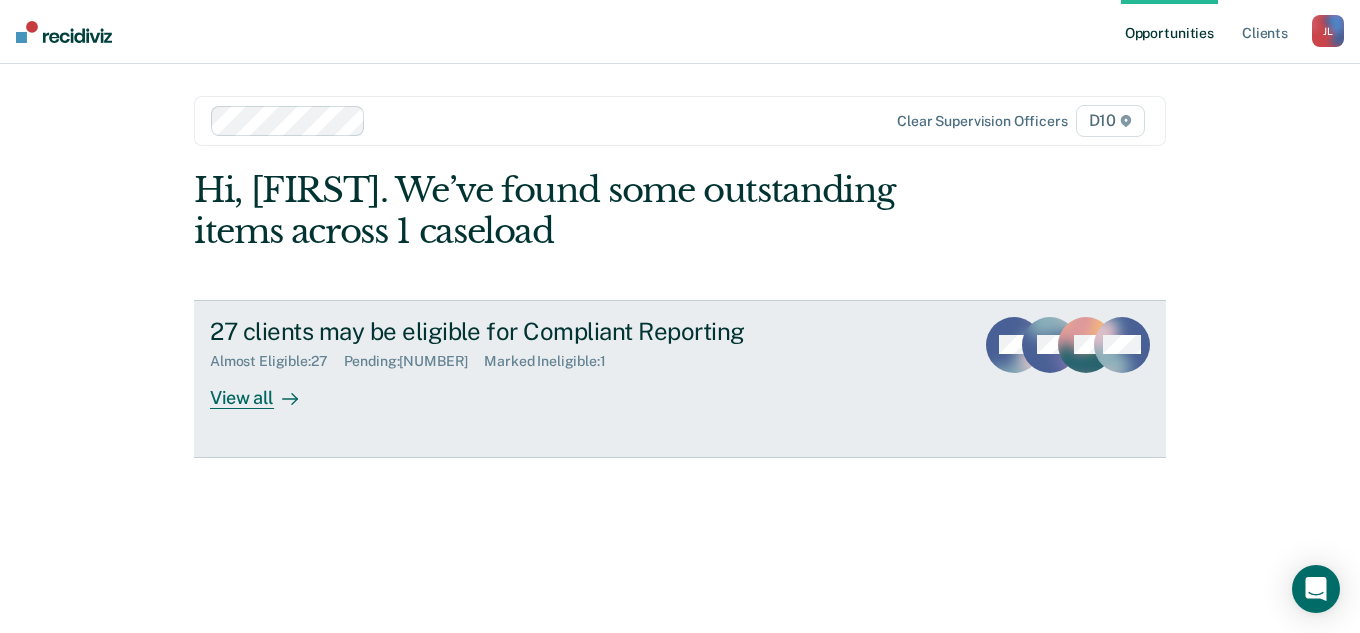 click on "View all" at bounding box center (266, 389) 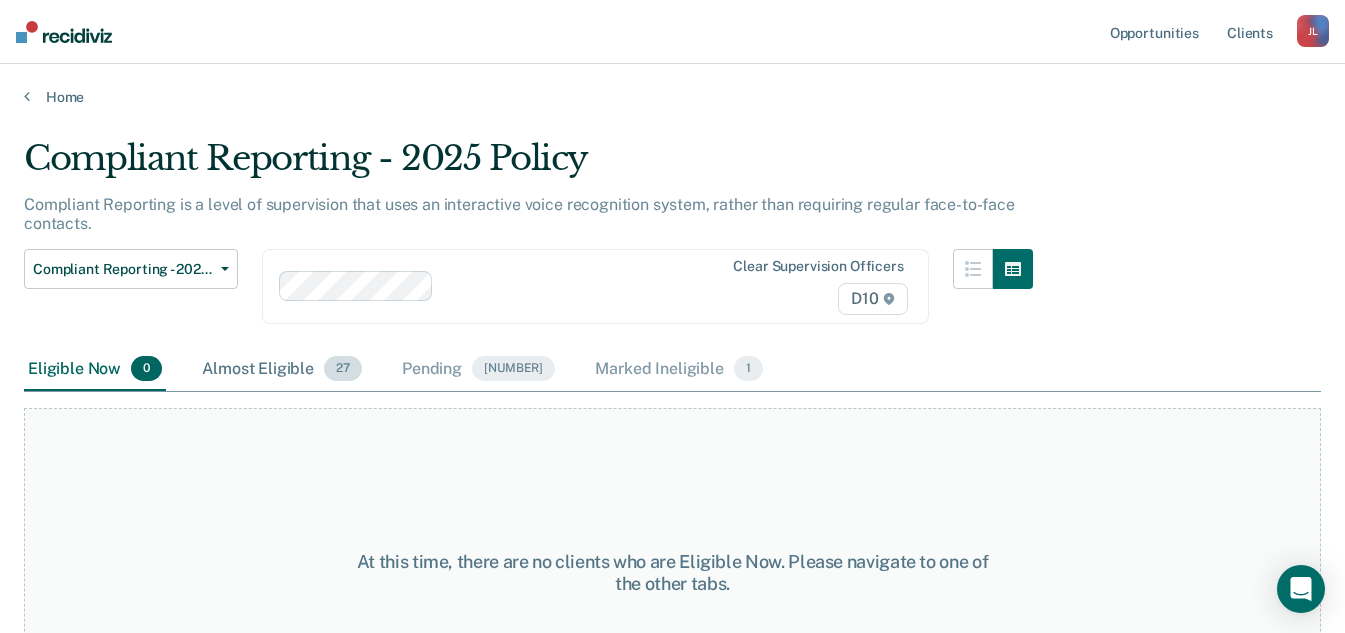 click on "Almost Eligible 27" at bounding box center (282, 370) 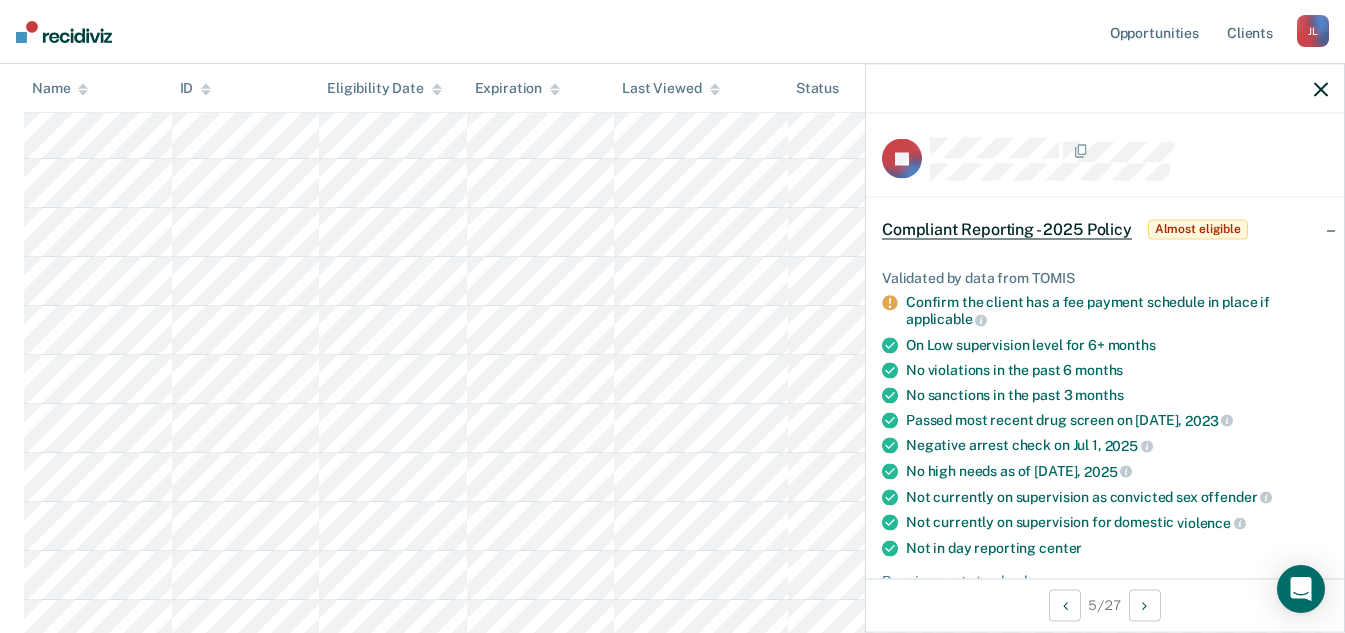 scroll, scrollTop: 500, scrollLeft: 0, axis: vertical 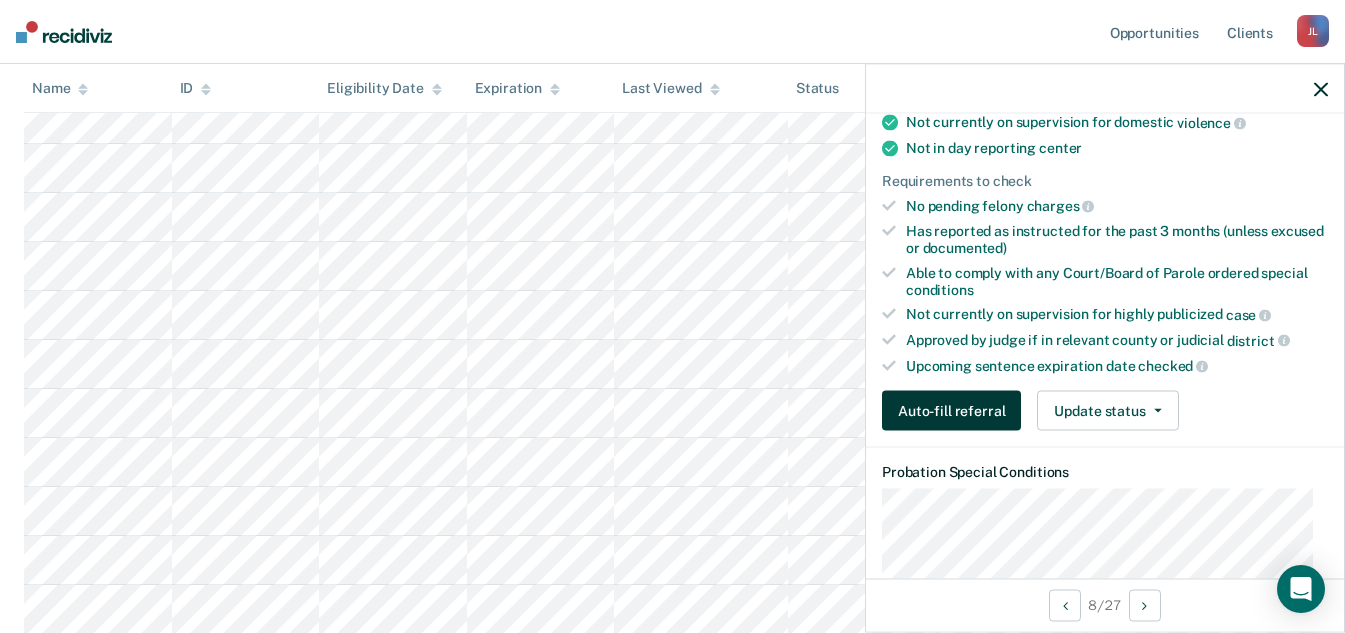 click on "Auto-fill referral" at bounding box center (951, 411) 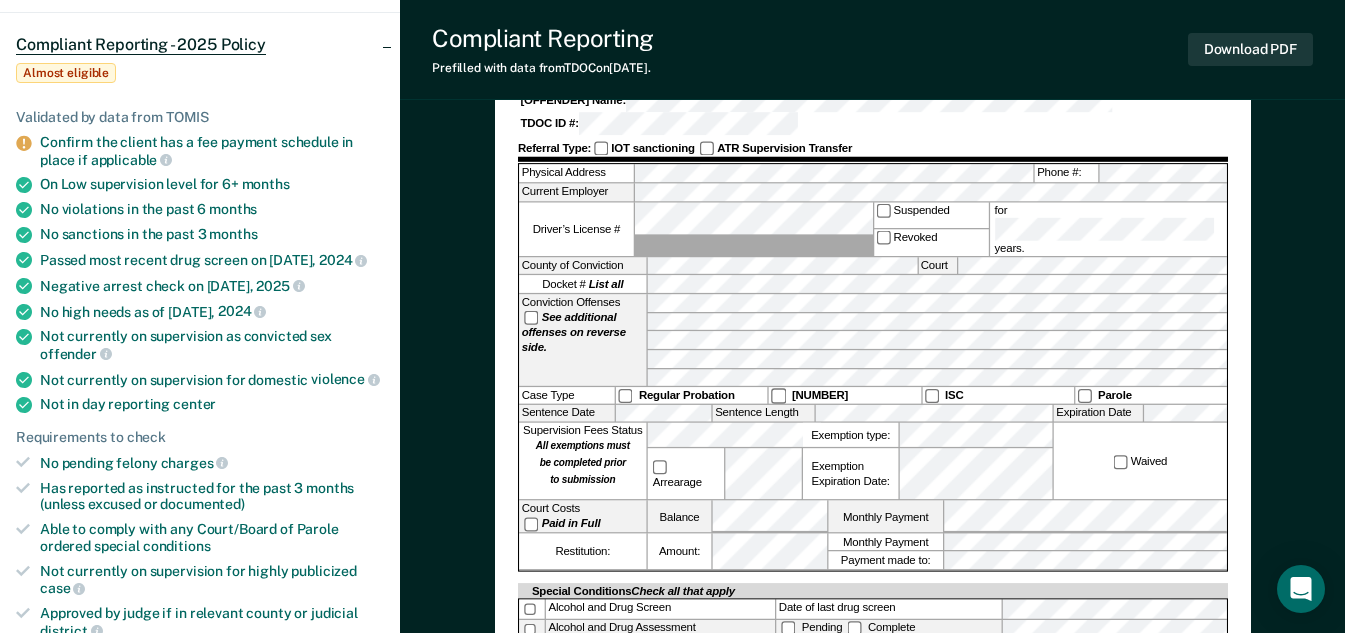 scroll, scrollTop: 100, scrollLeft: 0, axis: vertical 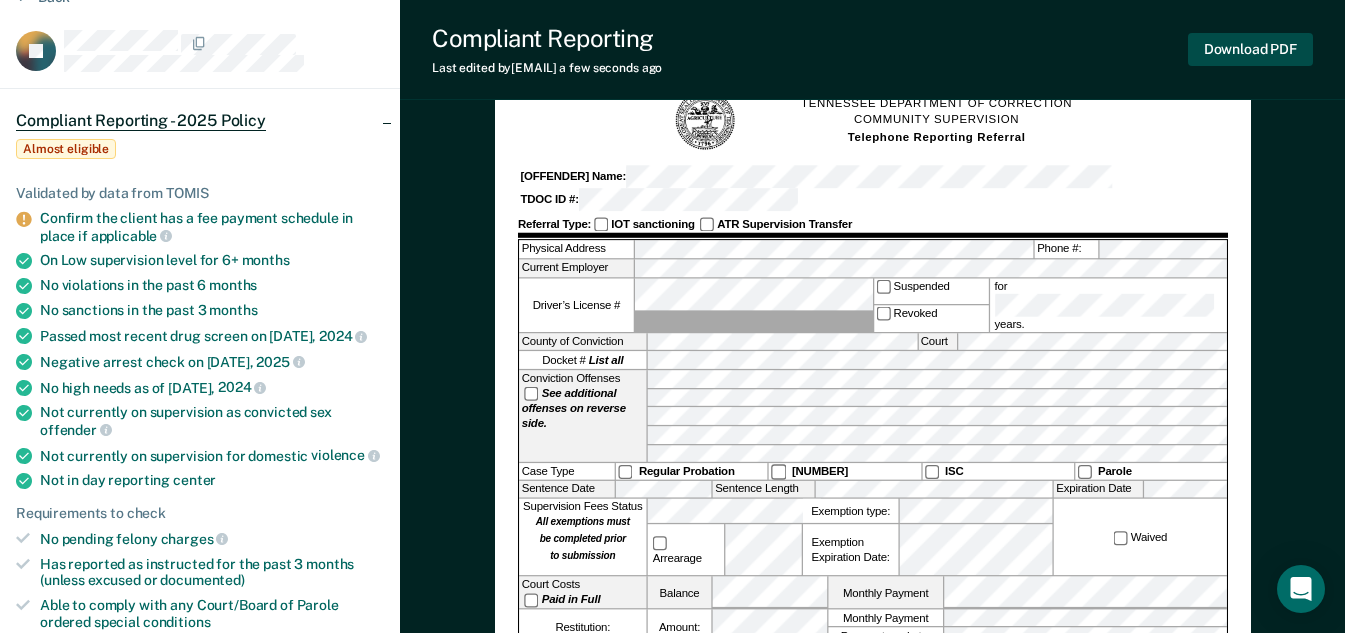 click on "Download PDF" at bounding box center (1250, 49) 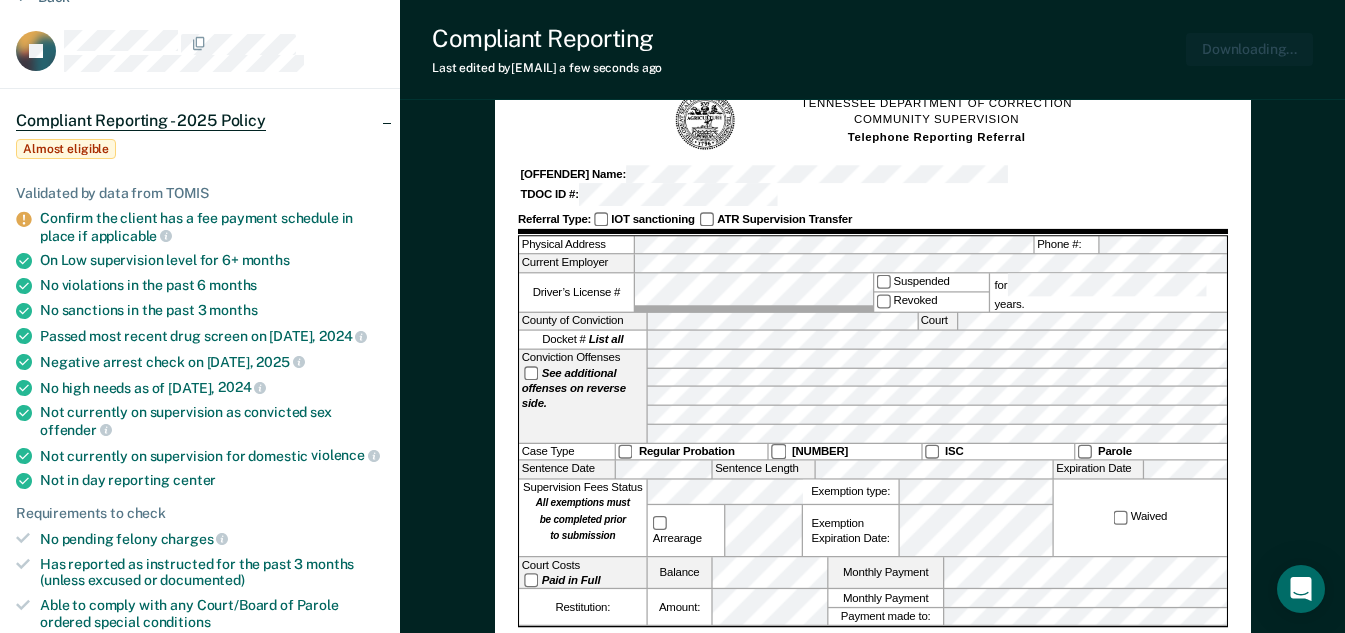 scroll, scrollTop: 0, scrollLeft: 0, axis: both 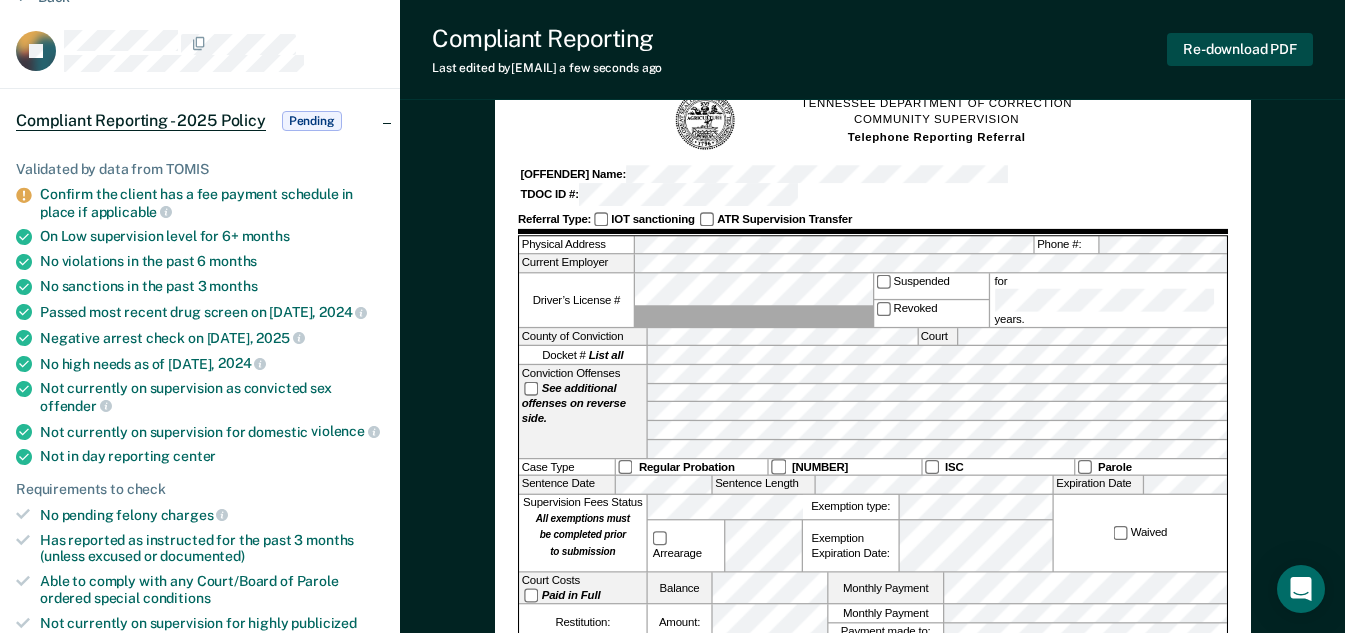 click on "Re-download PDF" at bounding box center [1240, 49] 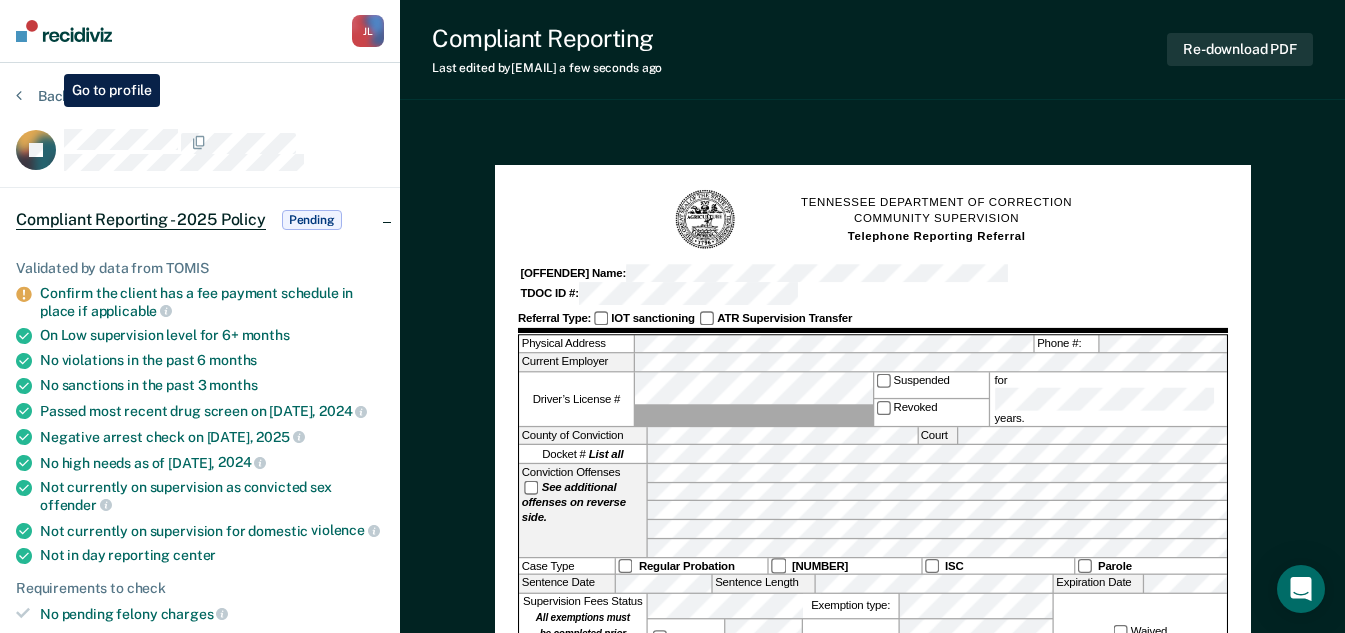scroll, scrollTop: 0, scrollLeft: 0, axis: both 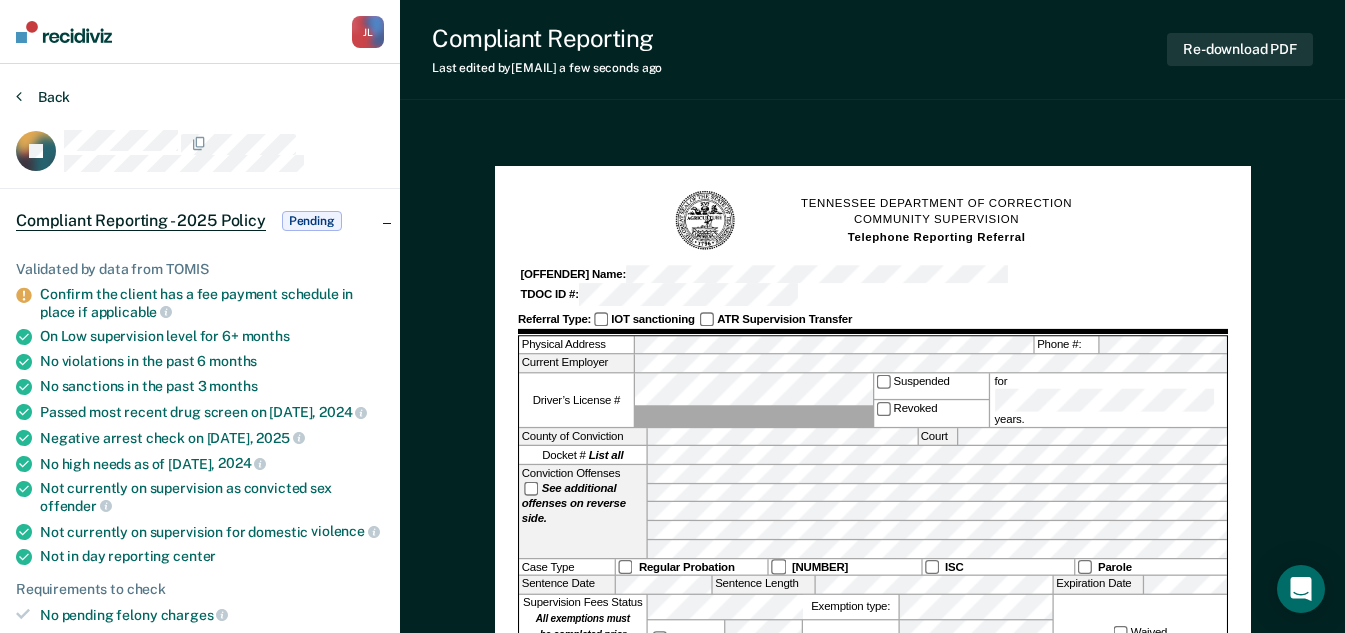 click on "Back" at bounding box center (43, 97) 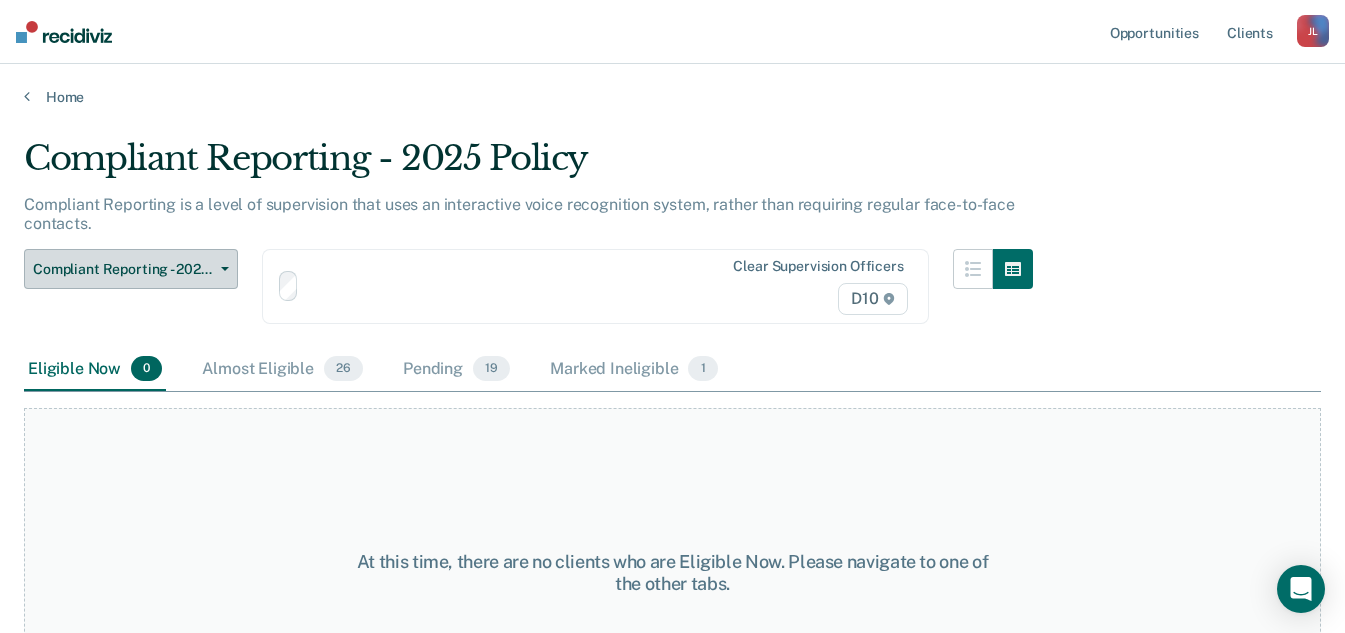 scroll, scrollTop: 104, scrollLeft: 0, axis: vertical 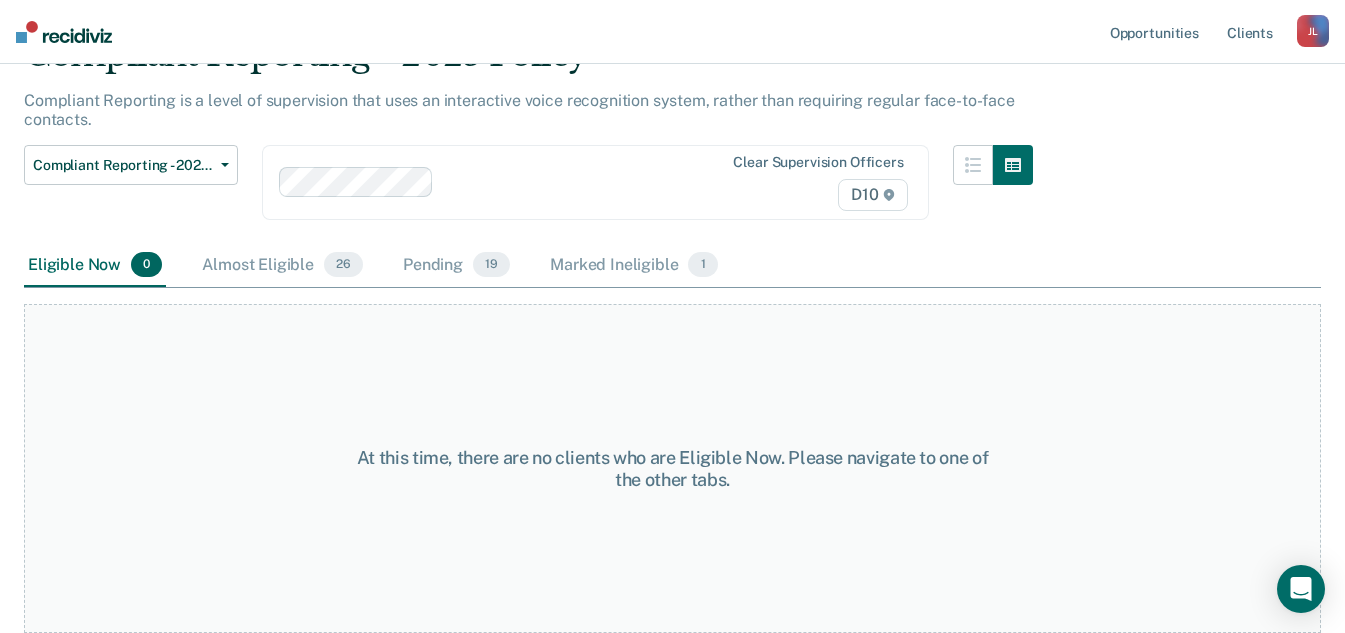 click on "Compliant Reporting - 2025 Policy Supervision Level Downgrade Suspension of Direct Supervision Compliant Reporting - 2025 Policy Clear   supervision officers D10" at bounding box center [528, 194] 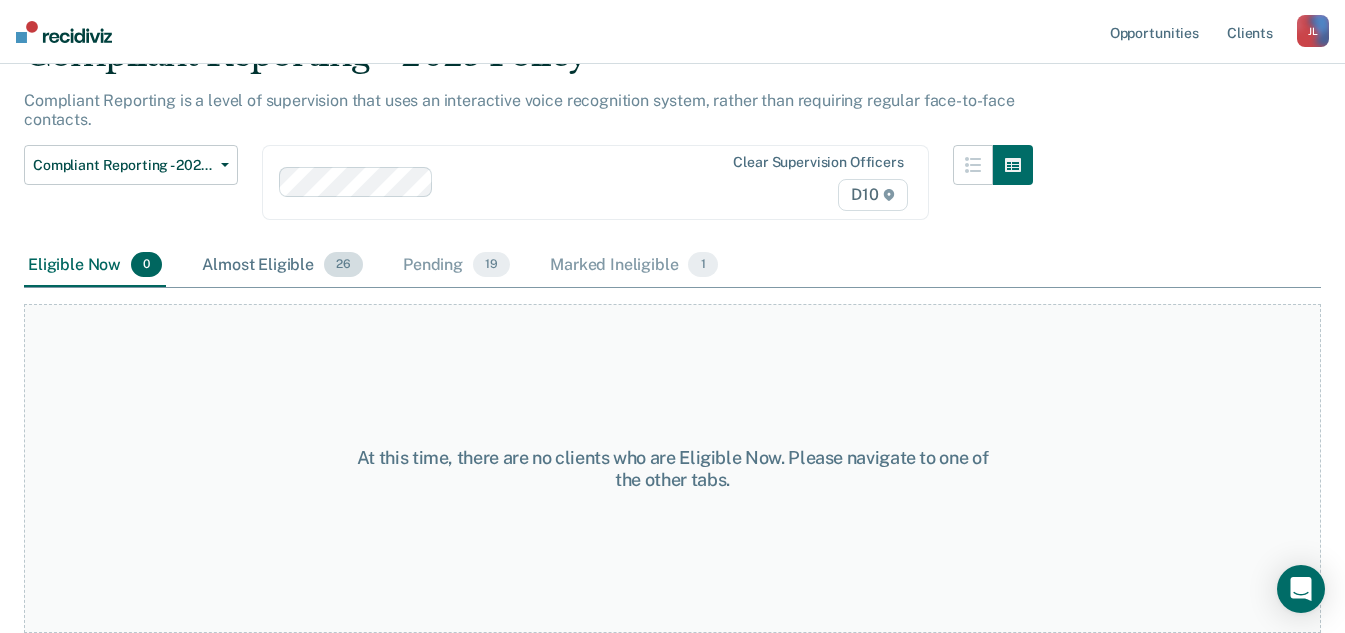 click on "Almost Eligible [NUMBER]" at bounding box center [282, 266] 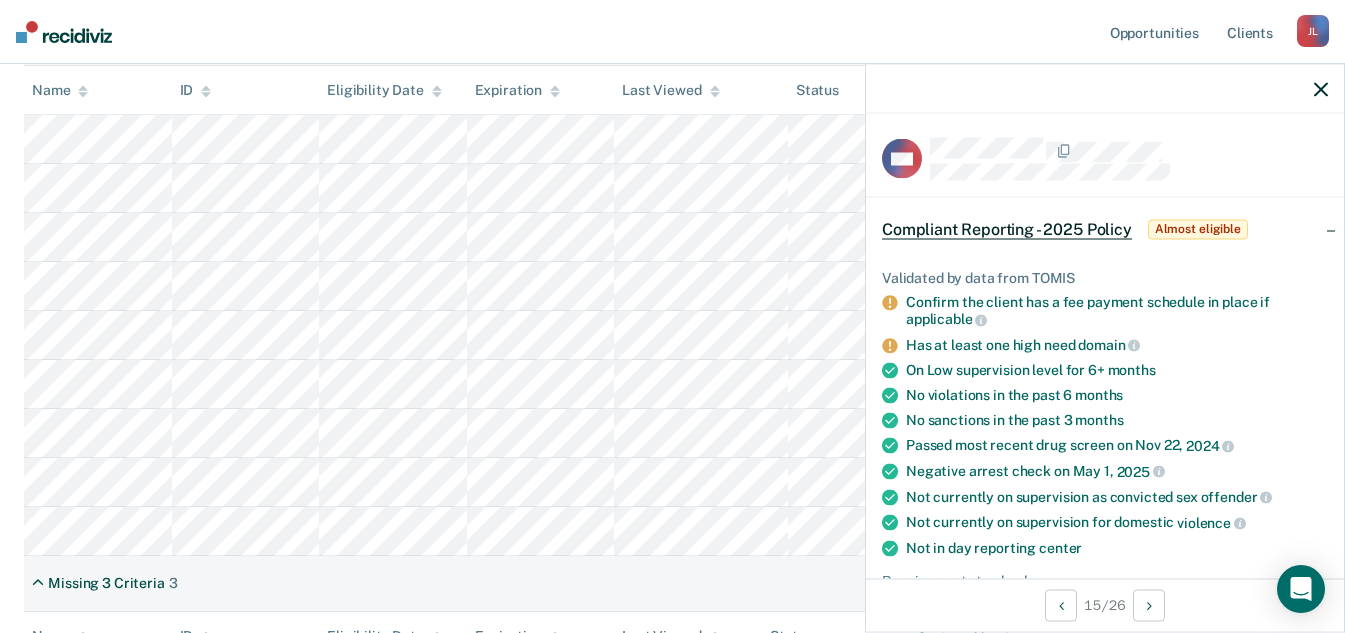 scroll, scrollTop: 1204, scrollLeft: 0, axis: vertical 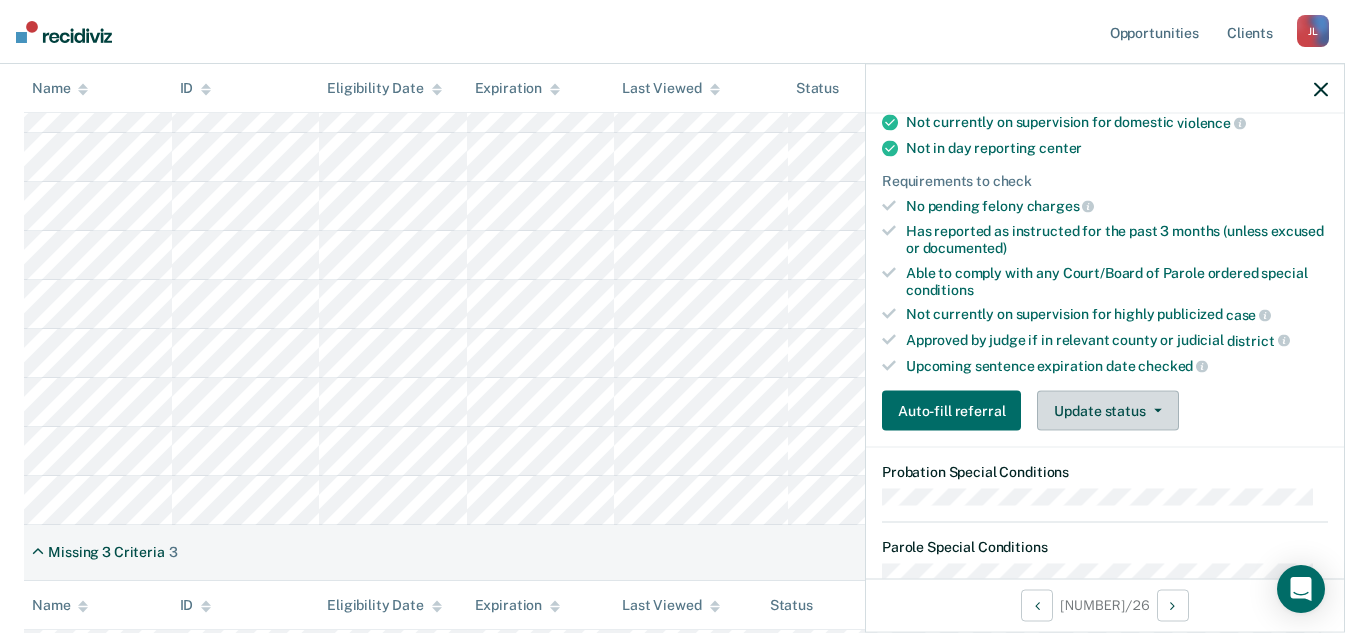 click on "Update status" at bounding box center [1107, 411] 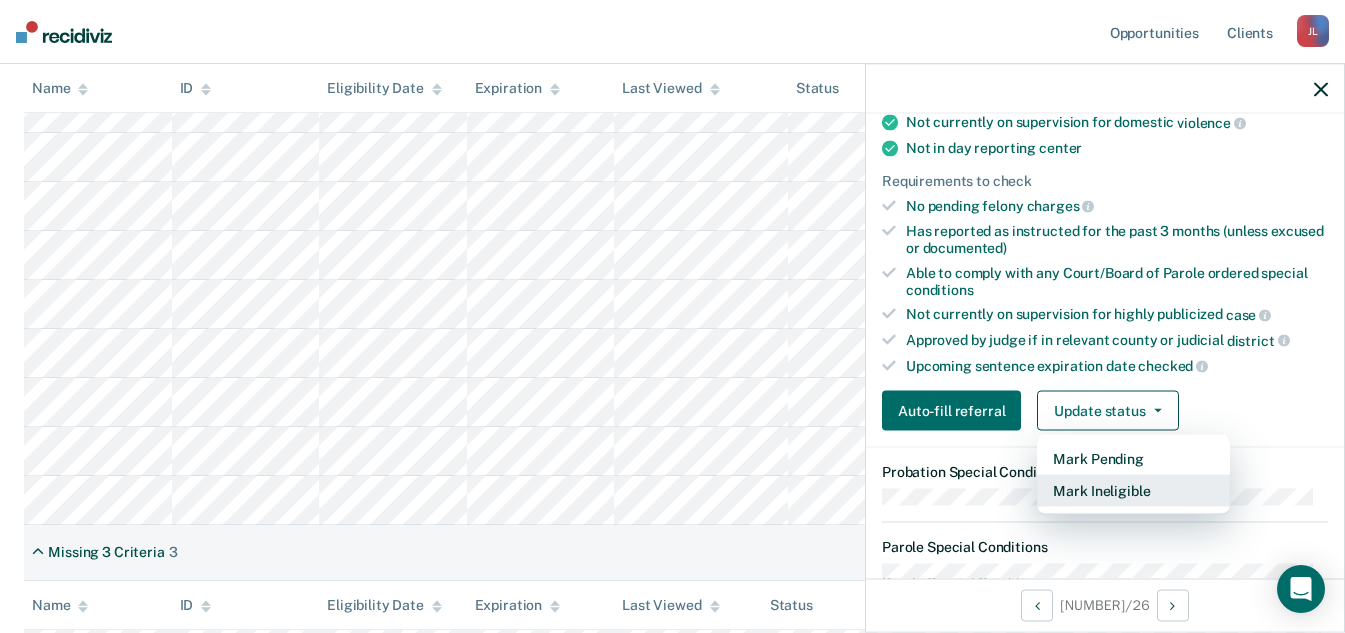 click on "Mark Ineligible" at bounding box center [1133, 491] 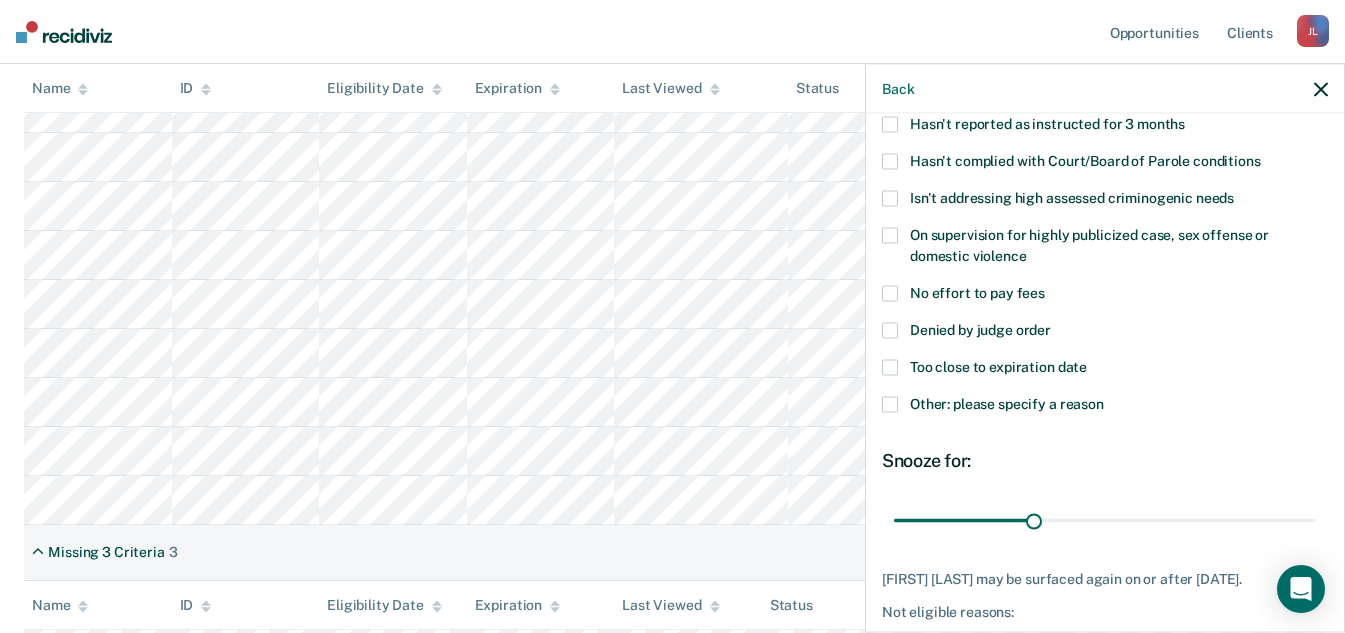 scroll, scrollTop: 87, scrollLeft: 0, axis: vertical 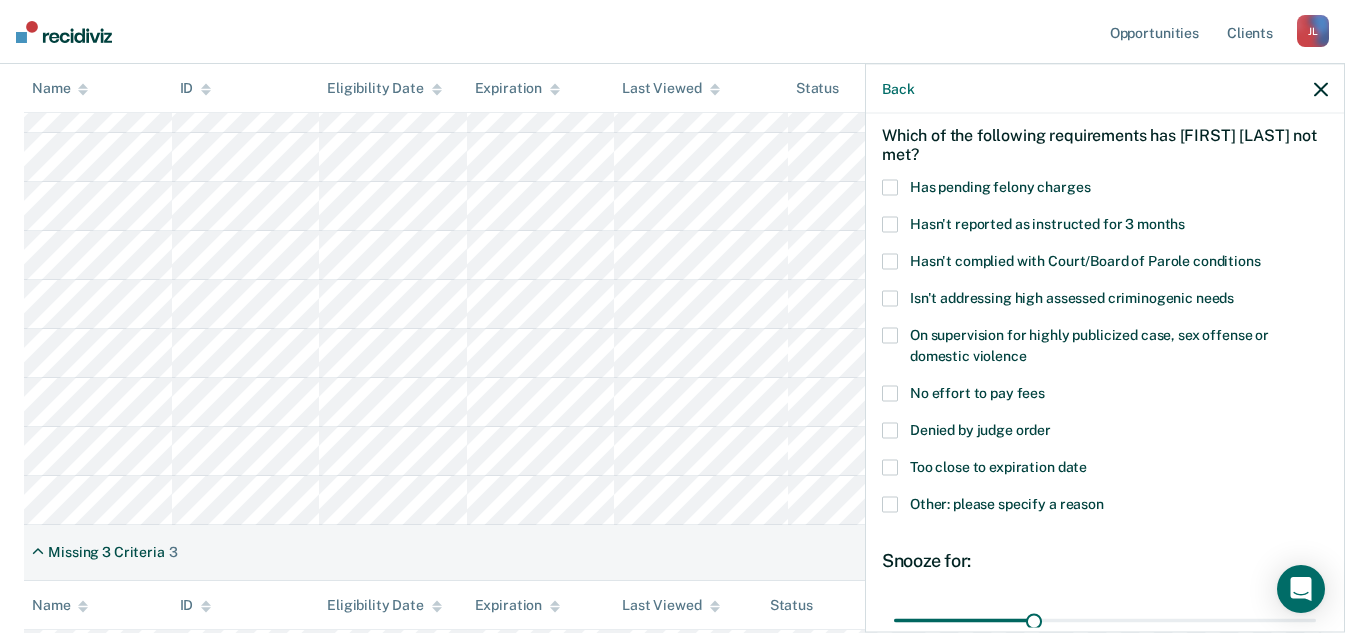 click on "Other: please specify a reason" at bounding box center (1007, 504) 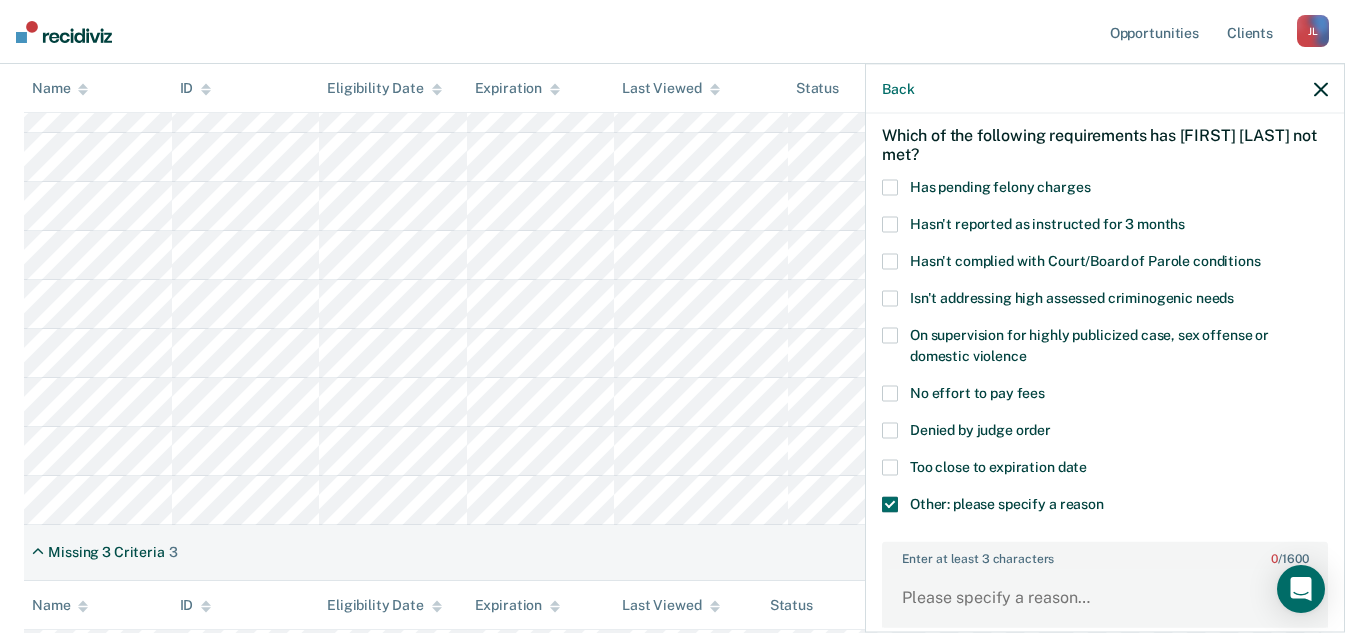 scroll, scrollTop: 287, scrollLeft: 0, axis: vertical 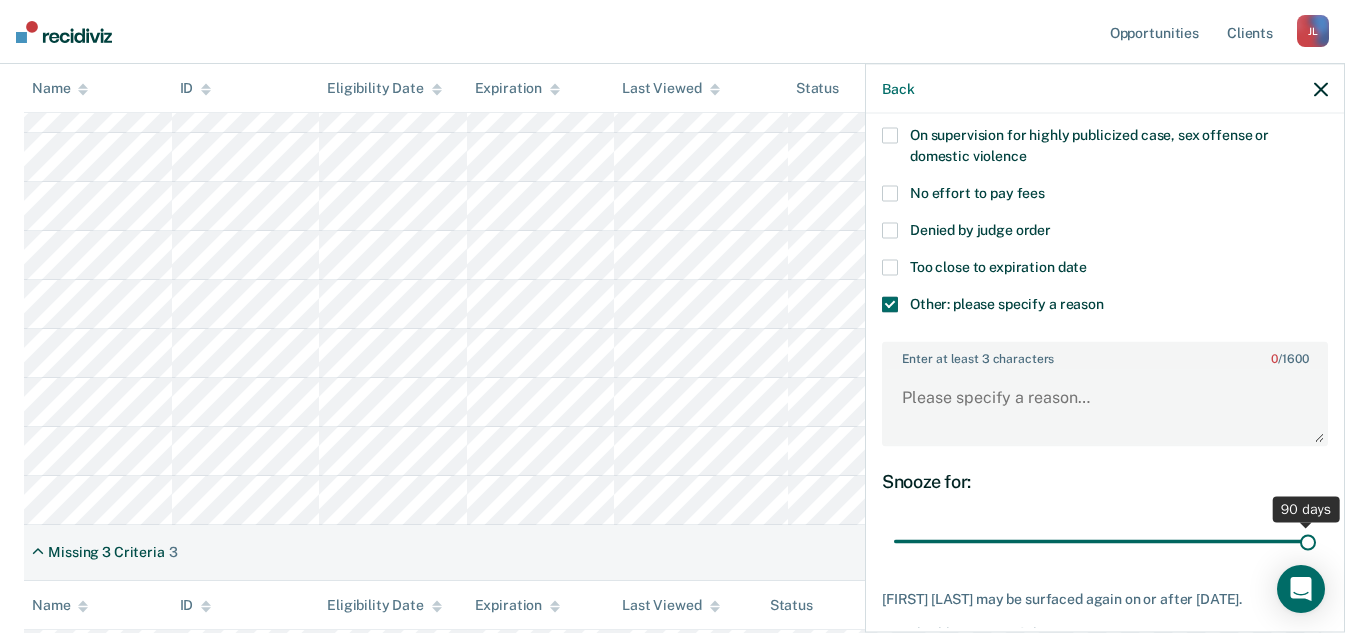 drag, startPoint x: 1022, startPoint y: 547, endPoint x: 1501, endPoint y: 519, distance: 479.8177 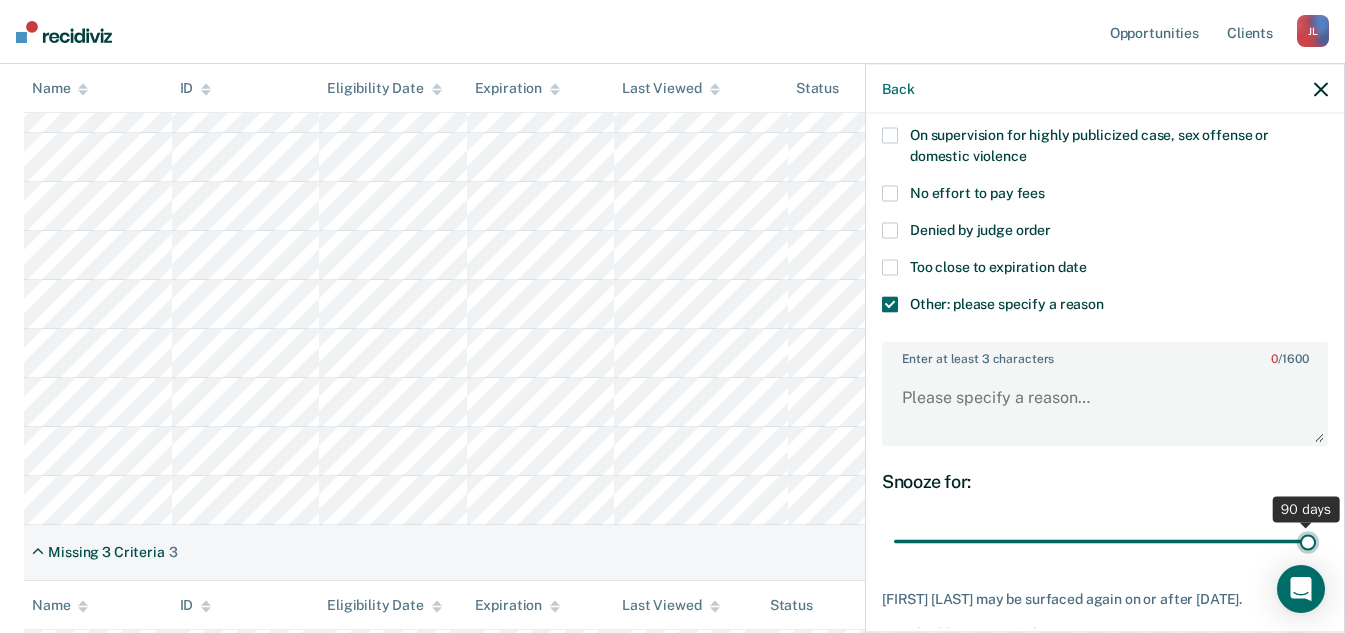 type on "90" 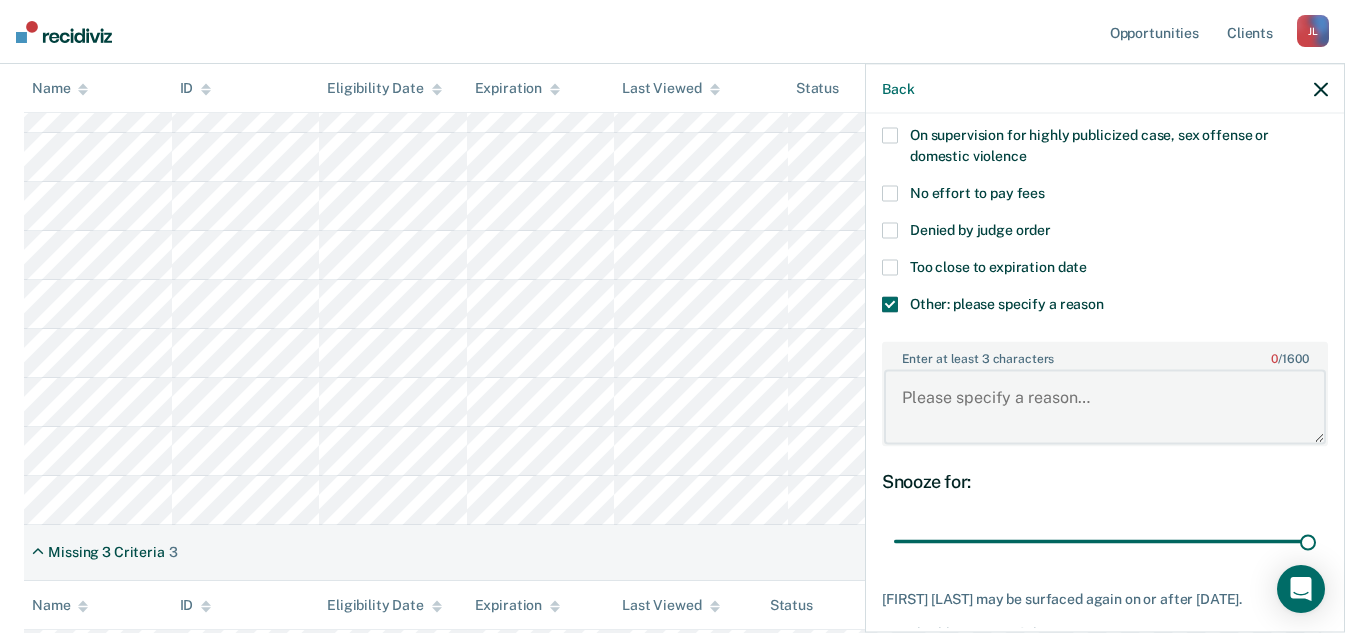 click on "Enter at least 3 characters 0  /  1600" at bounding box center (1105, 407) 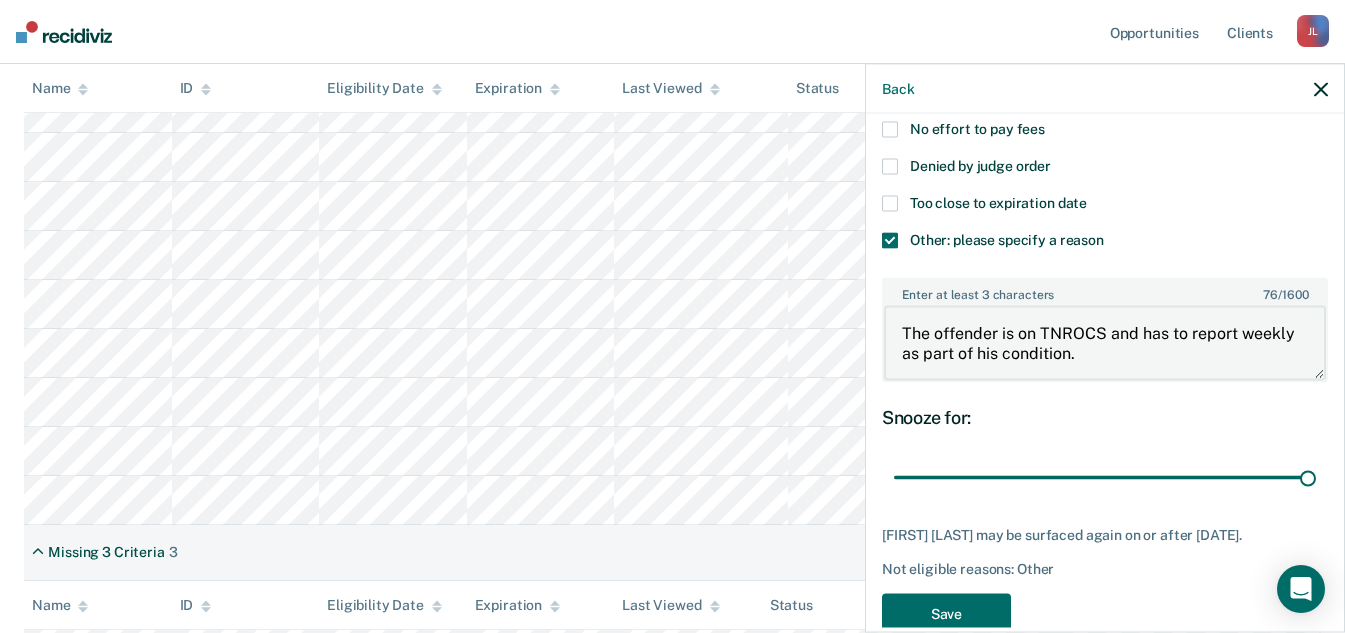 scroll, scrollTop: 408, scrollLeft: 0, axis: vertical 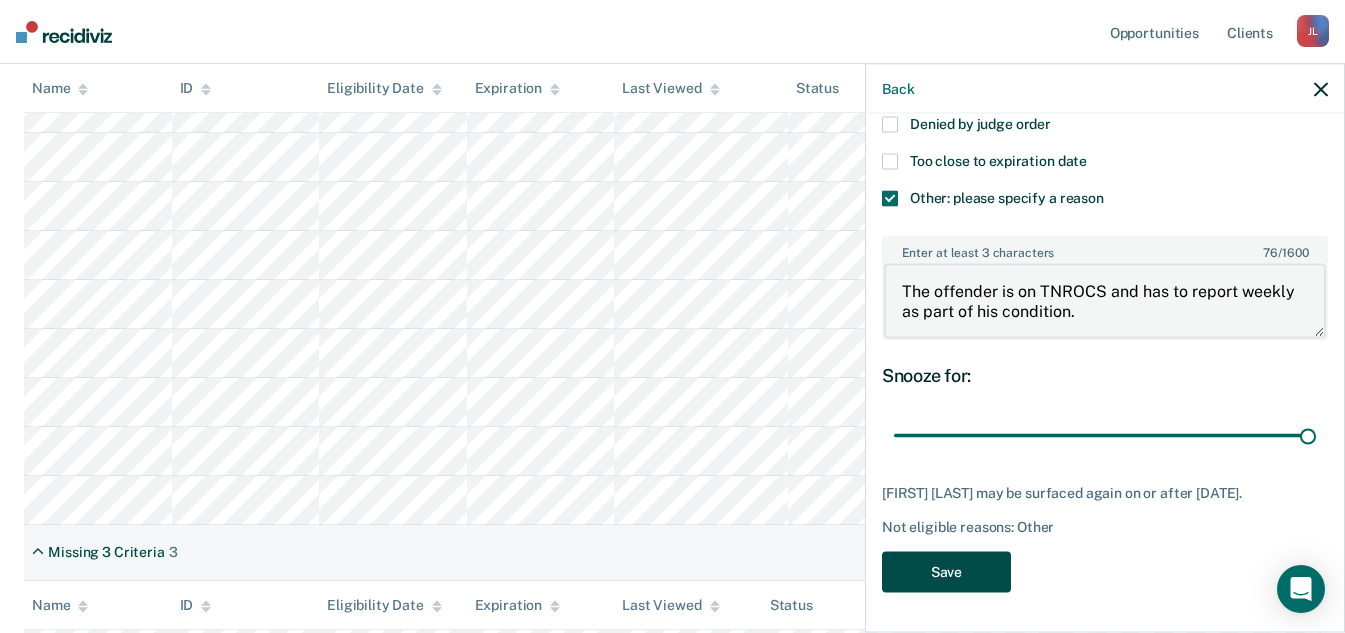 type on "The offender is on TNROCS and has to report weekly as part of his condition." 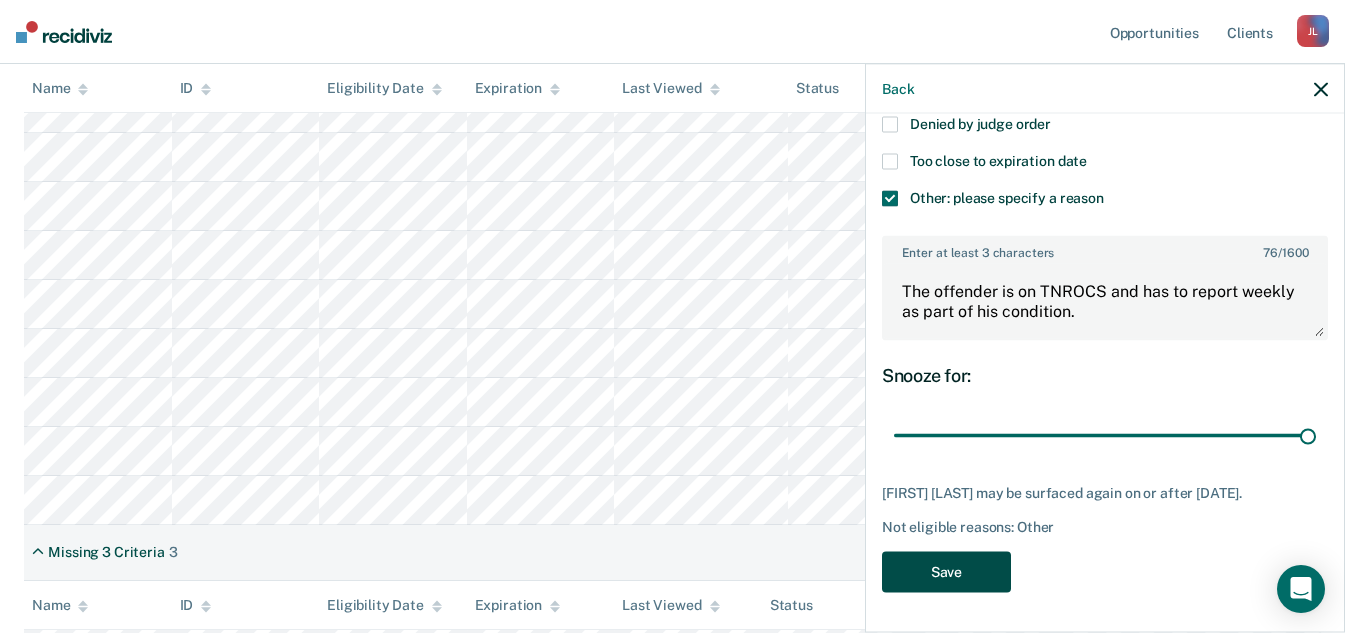 click on "Save" at bounding box center (946, 571) 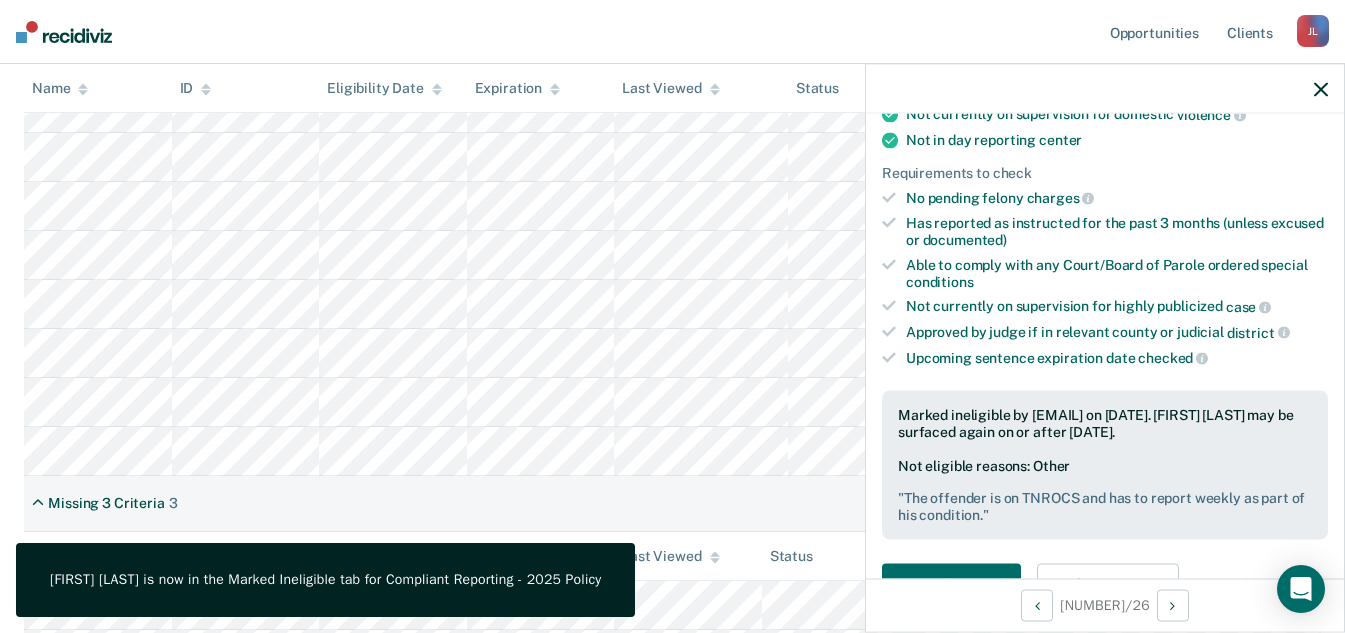 click at bounding box center [1321, 89] 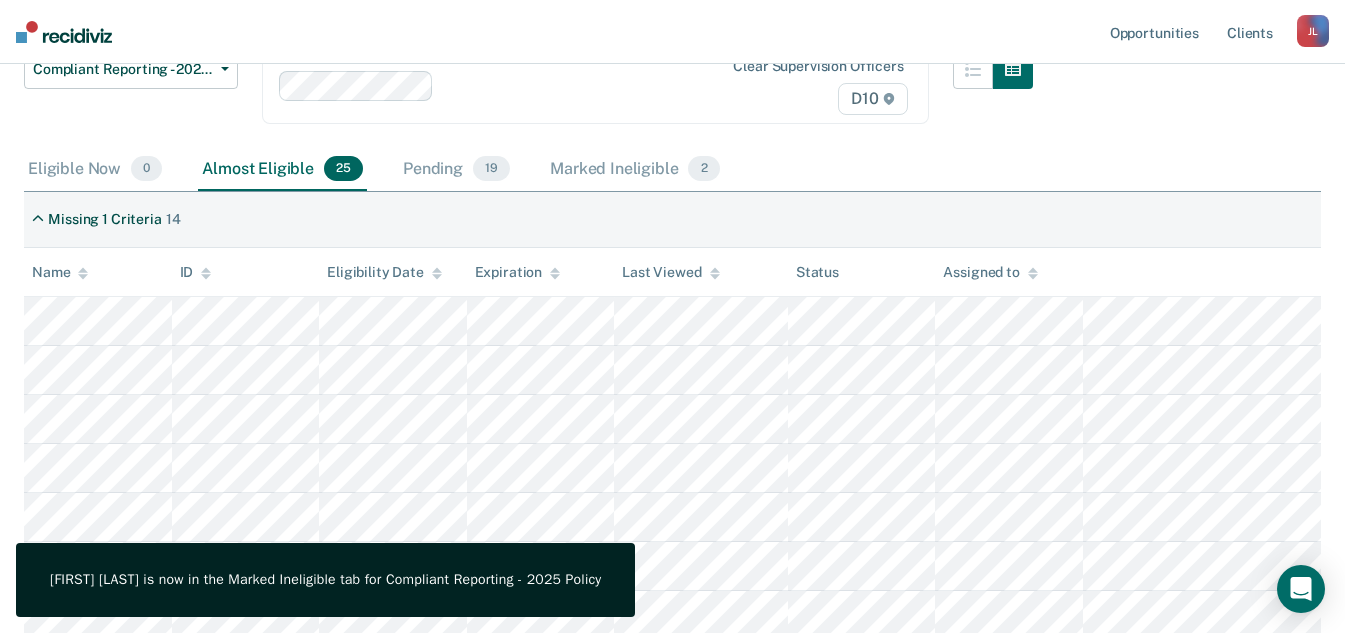 scroll, scrollTop: 300, scrollLeft: 0, axis: vertical 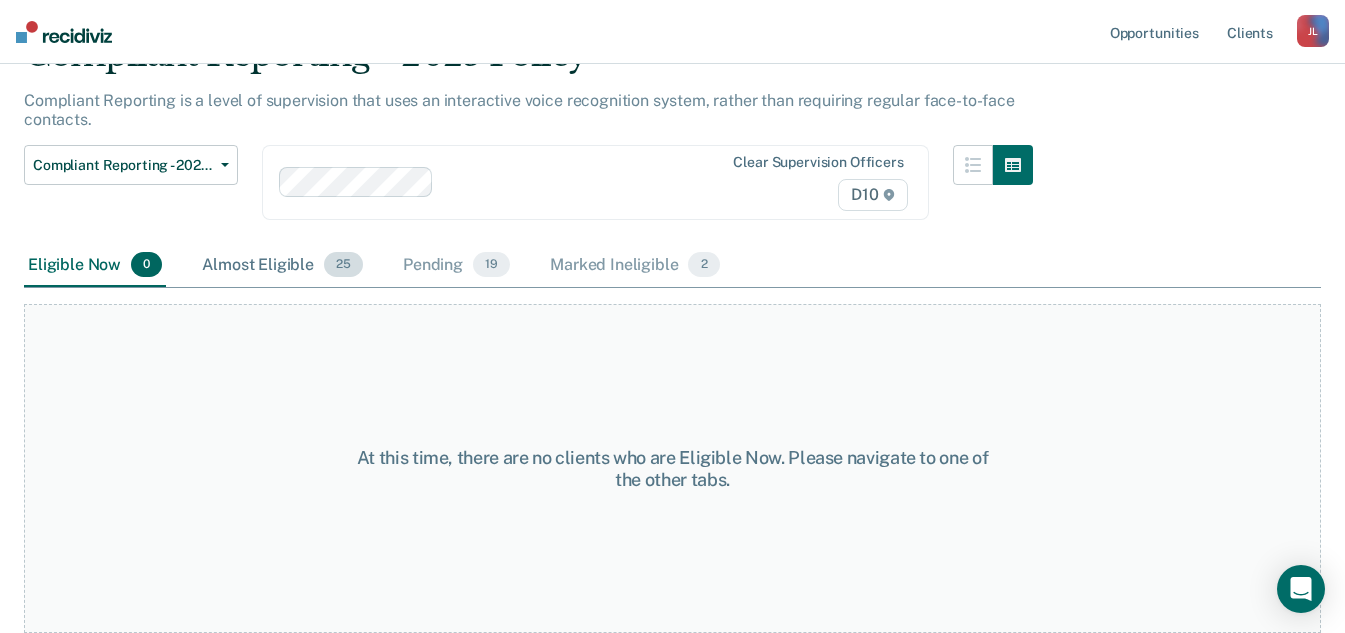 click on "Almost Eligible 25" at bounding box center (282, 266) 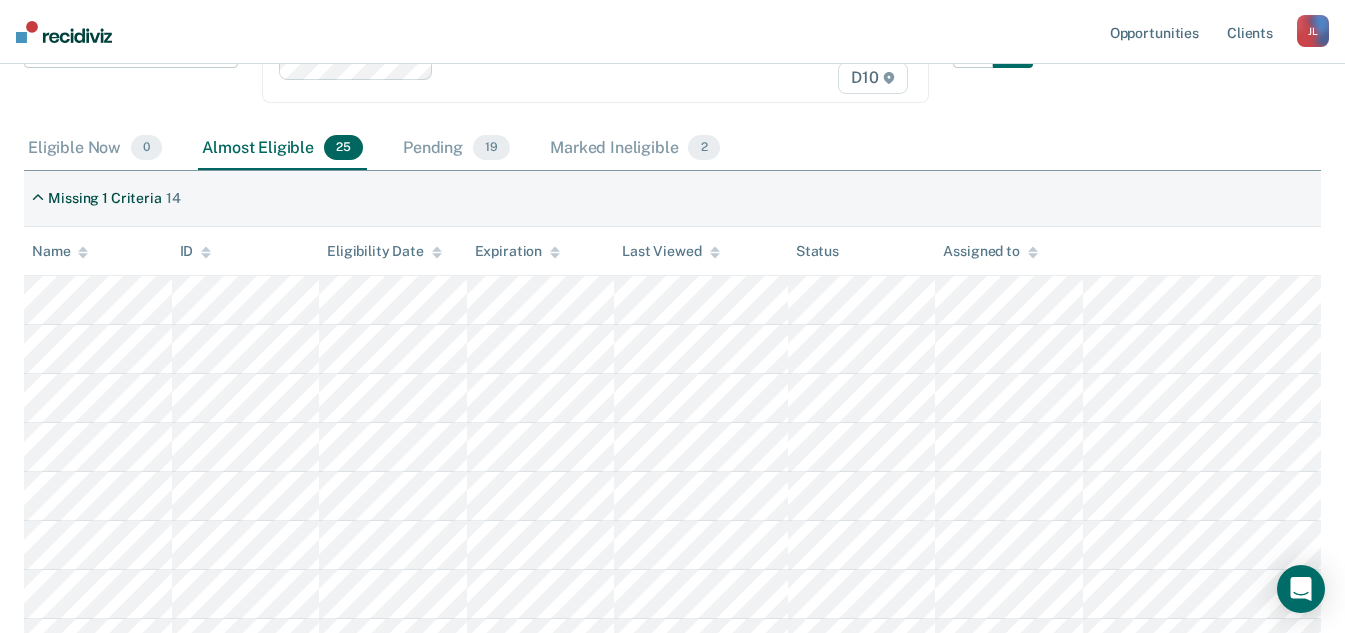 scroll, scrollTop: 304, scrollLeft: 0, axis: vertical 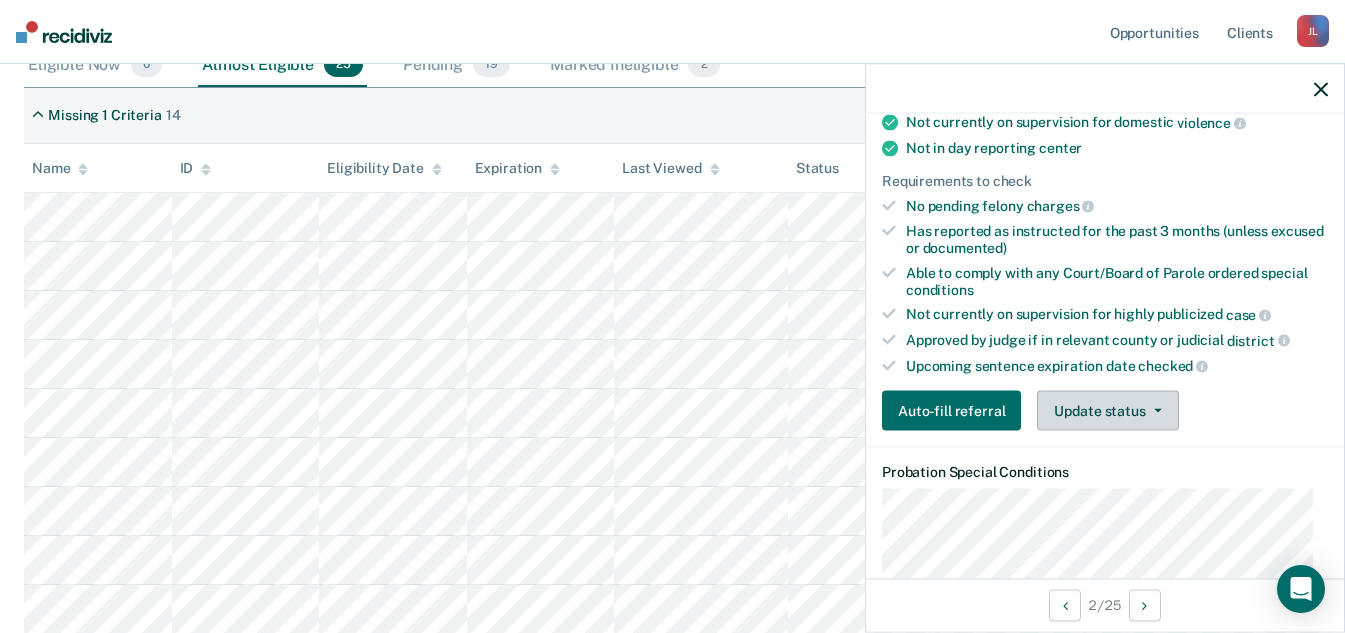 click on "Update status" at bounding box center (1107, 411) 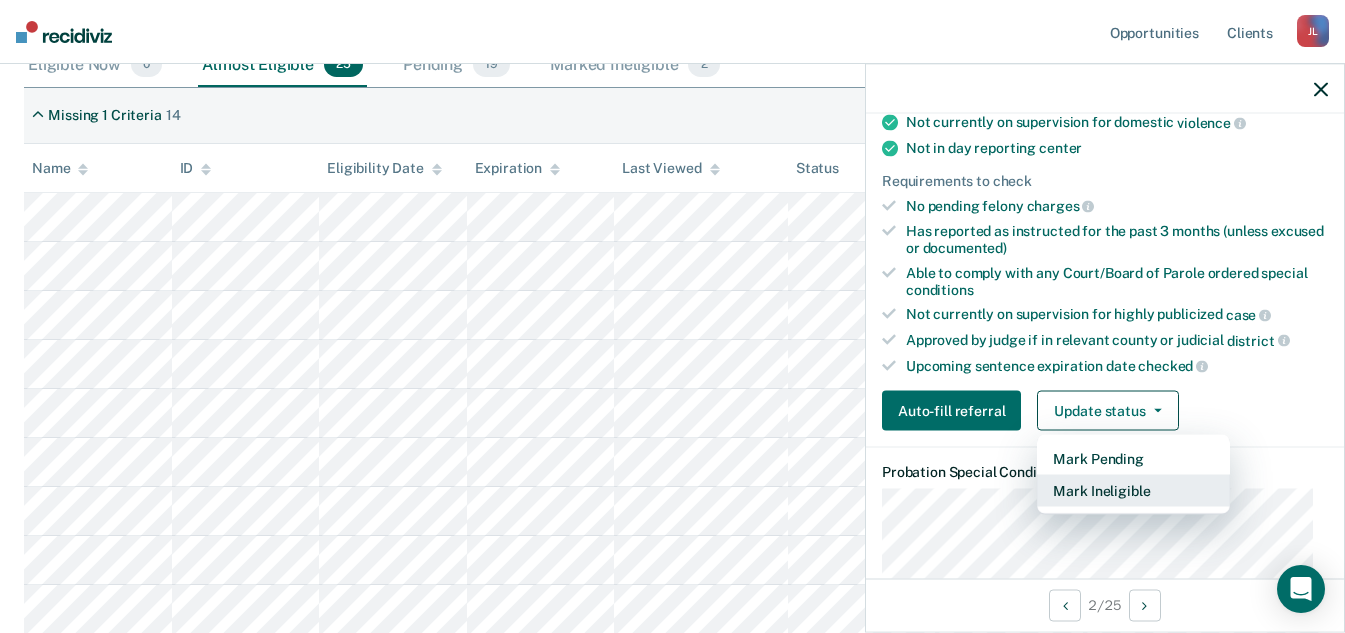 click on "Mark Ineligible" at bounding box center (1133, 491) 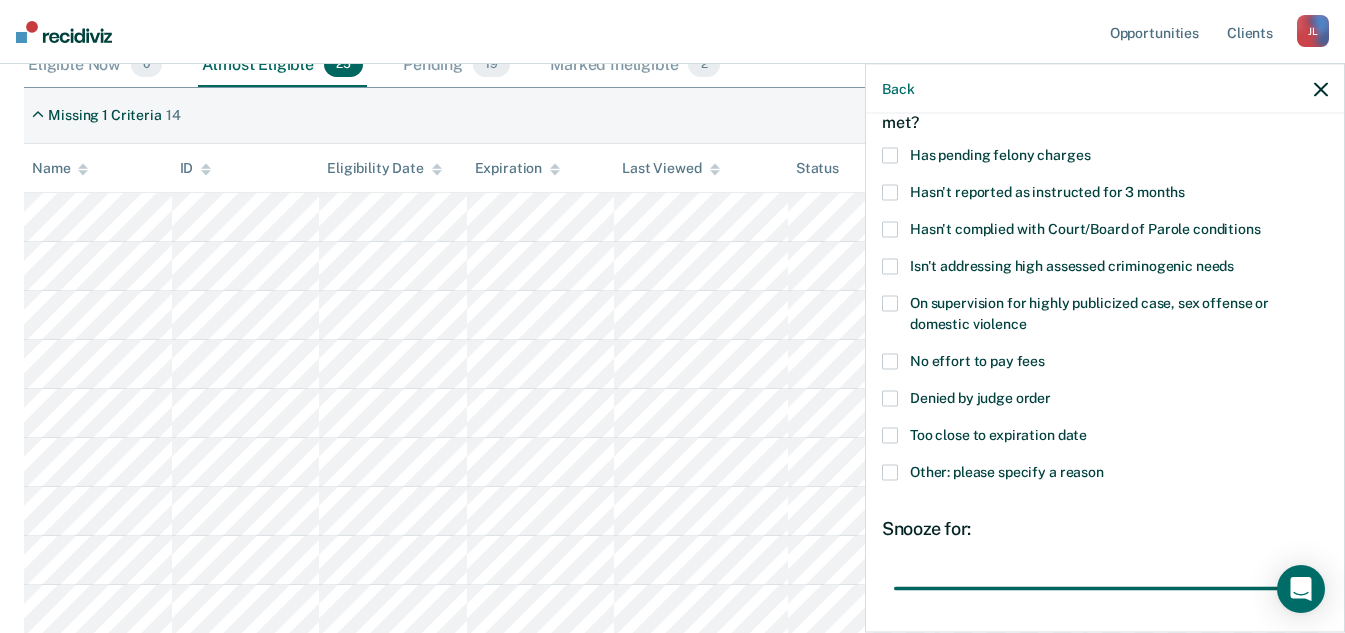 scroll, scrollTop: 70, scrollLeft: 0, axis: vertical 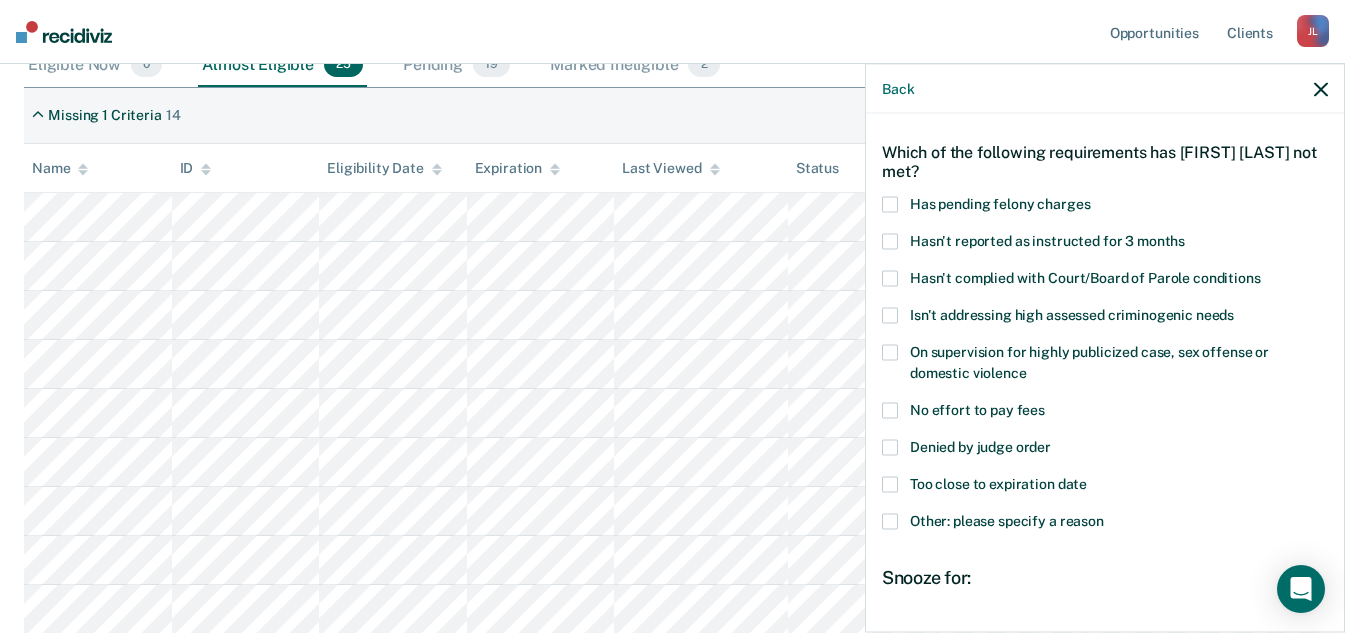 click on "Denied by judge order" at bounding box center (1105, 458) 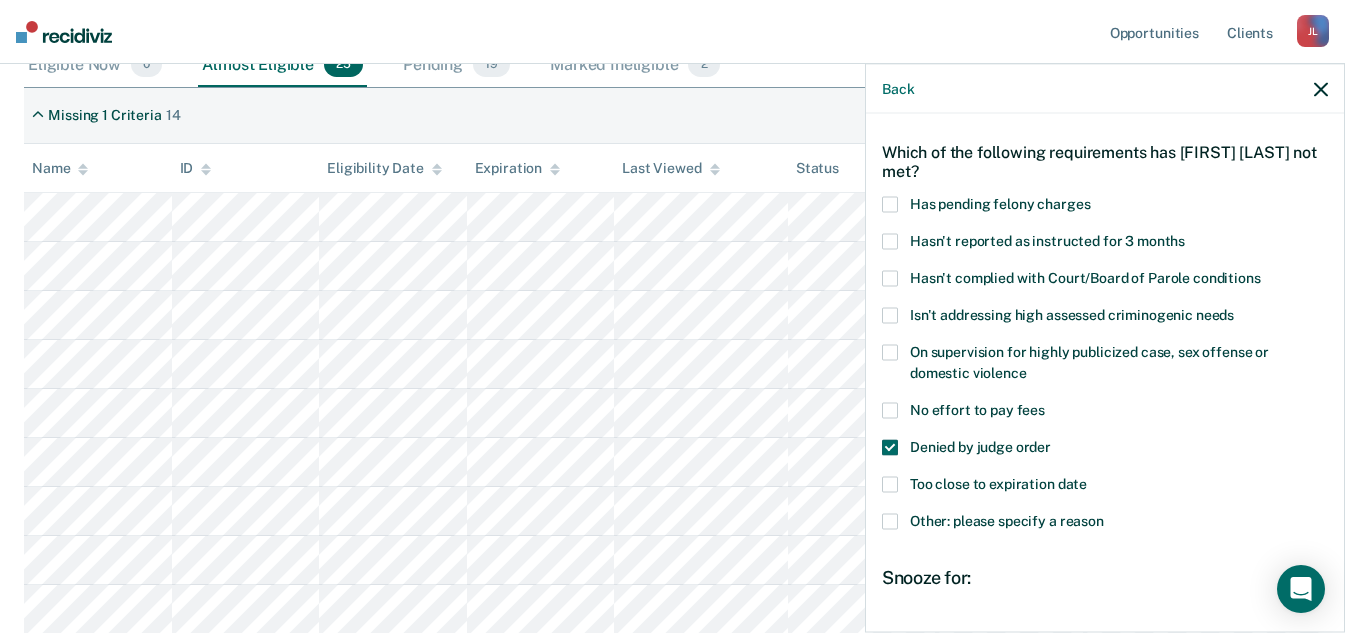click on "Too close to expiration date" at bounding box center [998, 484] 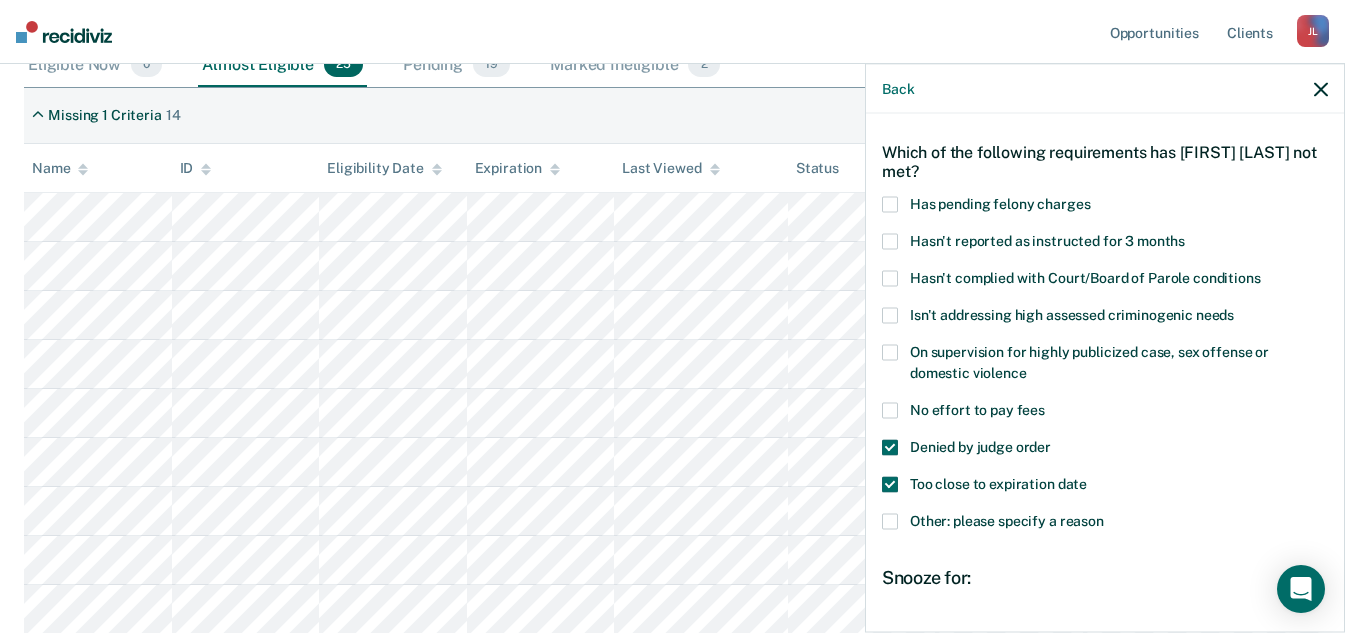click on "Denied by judge order" at bounding box center [980, 447] 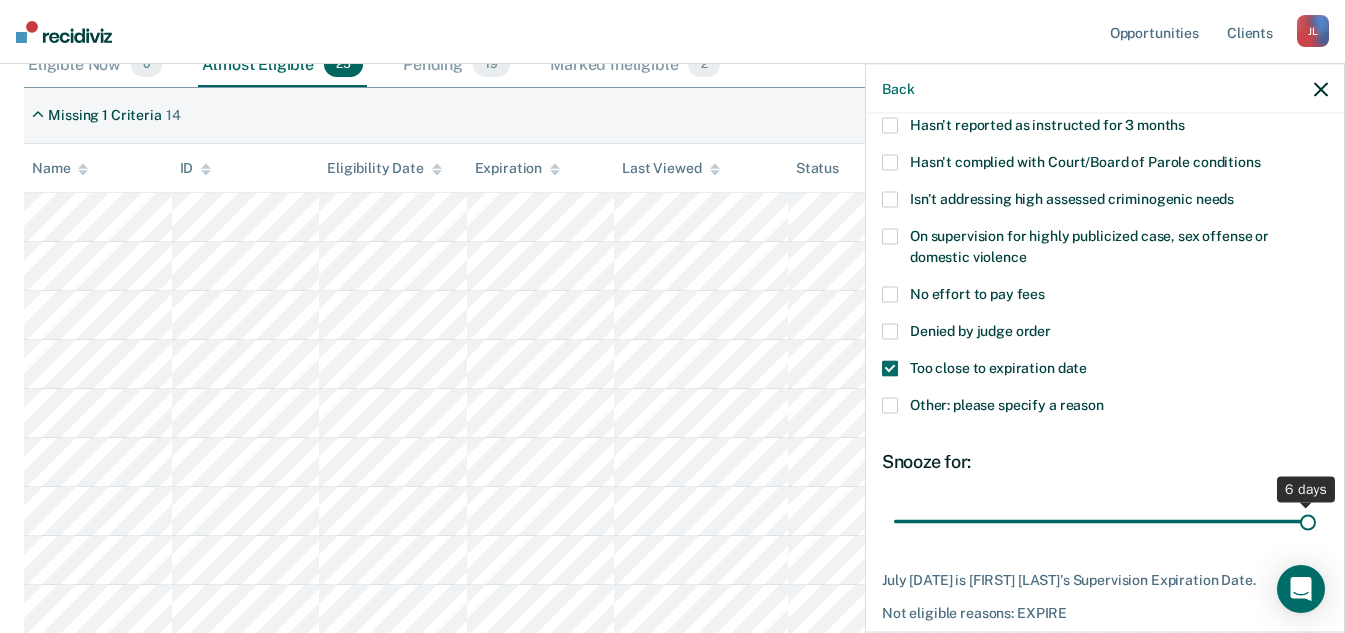 scroll, scrollTop: 270, scrollLeft: 0, axis: vertical 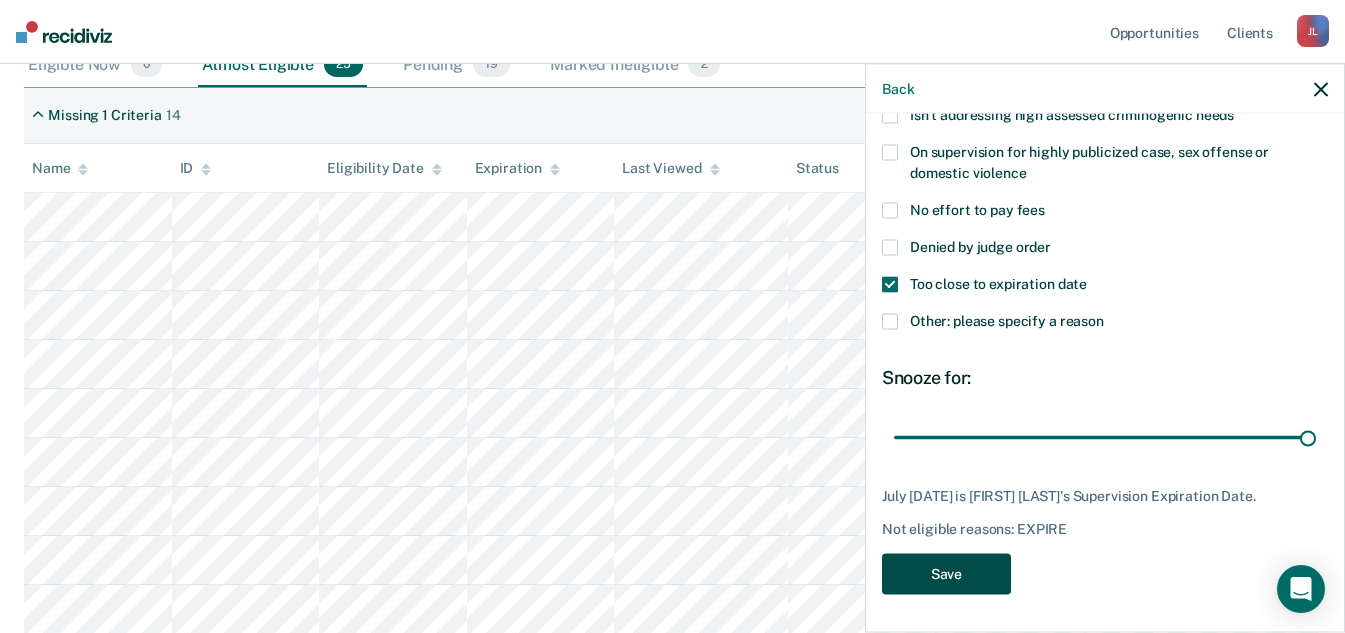 click on "Save" at bounding box center [946, 574] 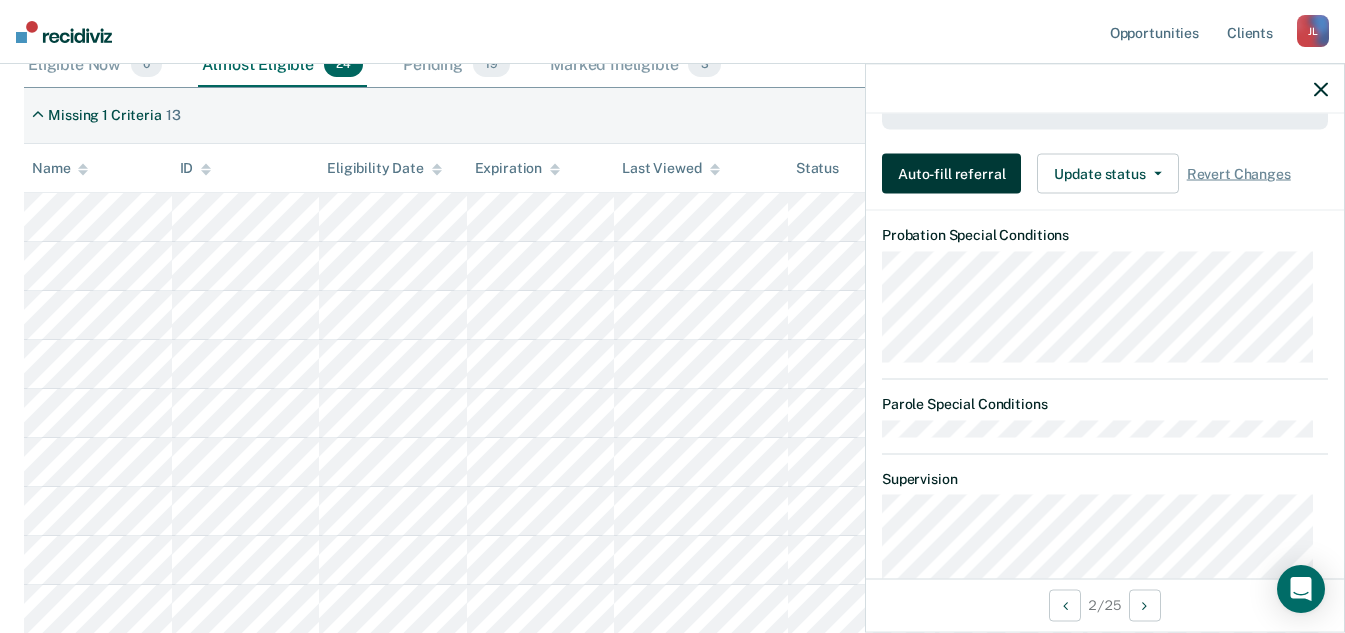 scroll, scrollTop: 770, scrollLeft: 0, axis: vertical 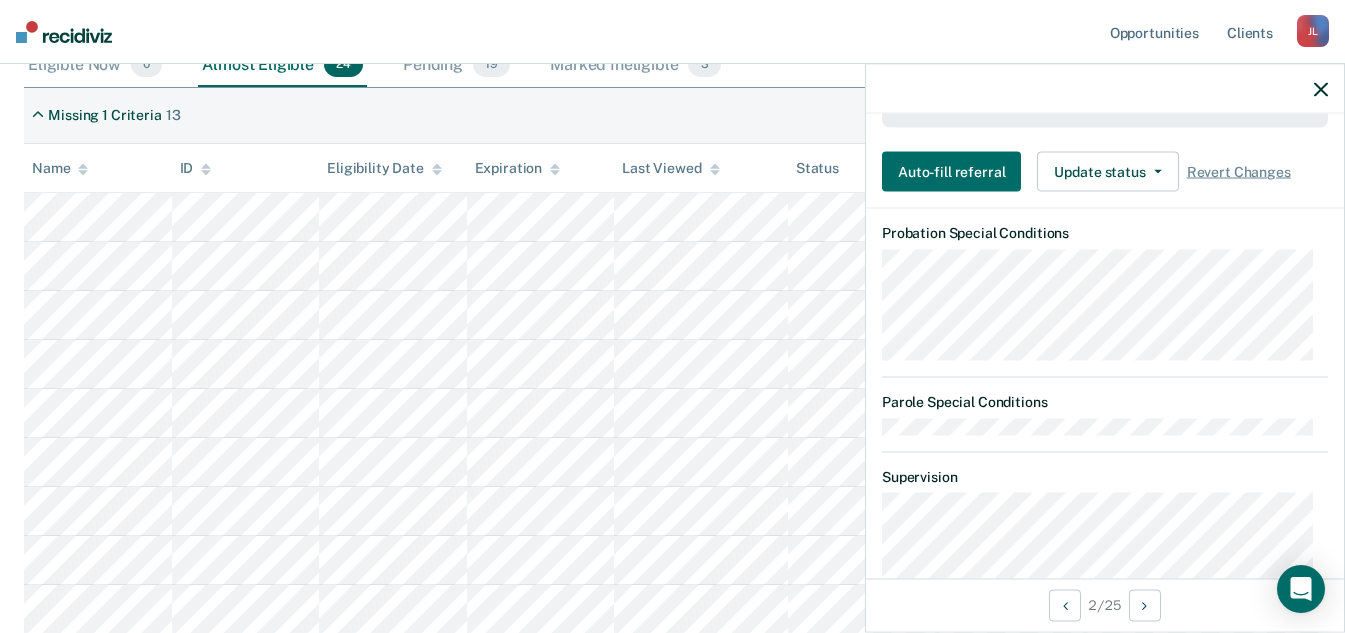 click on "Opportunities Client s [FIRST] [LAST] [INITIALS] [INITIALS] Profile How it works Log Out" at bounding box center [672, 32] 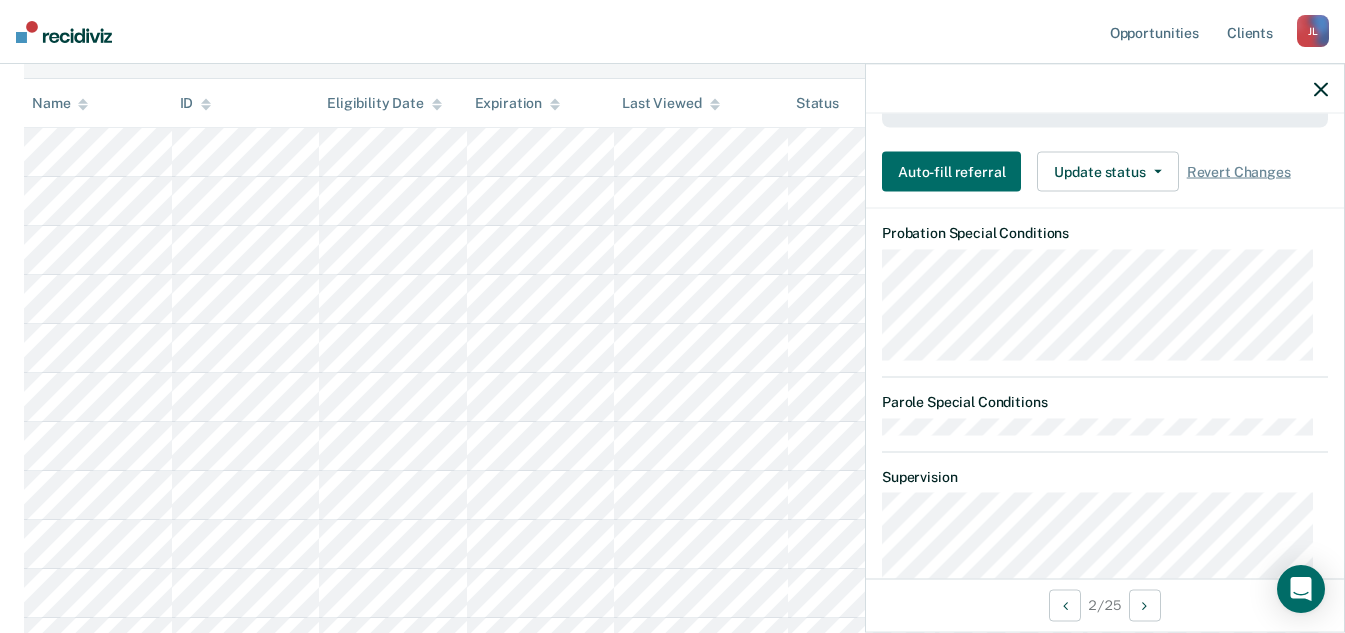 scroll, scrollTop: 404, scrollLeft: 0, axis: vertical 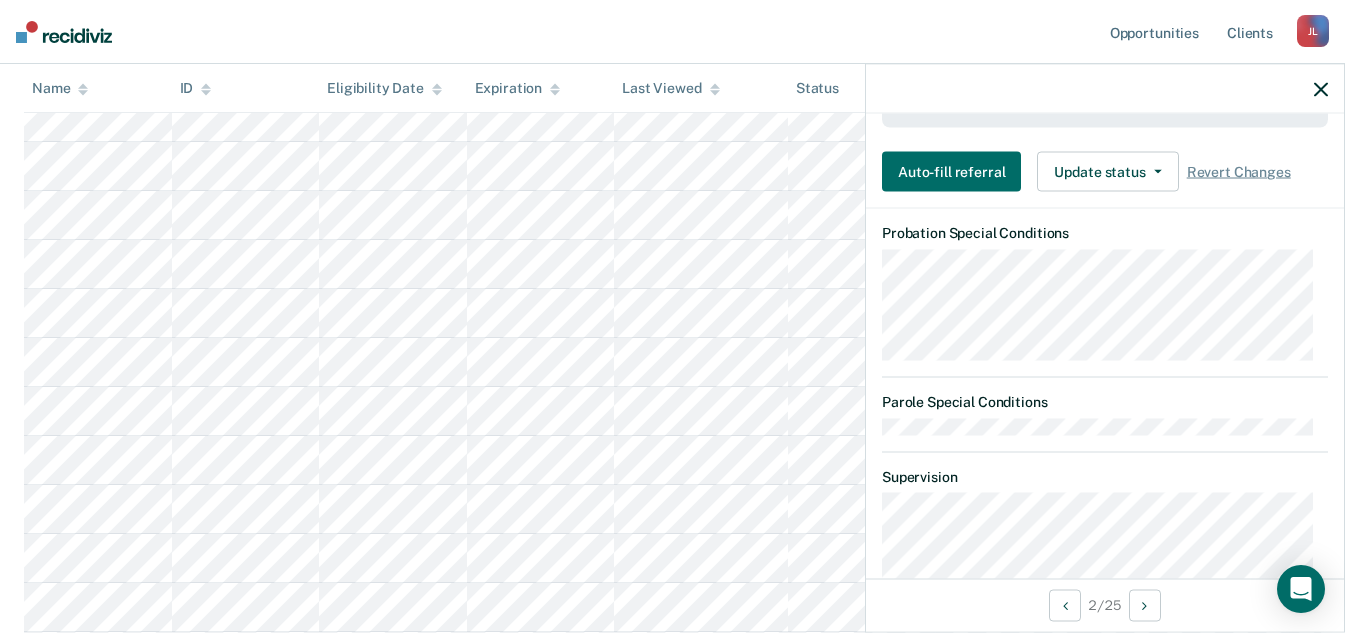 click at bounding box center [1105, 89] 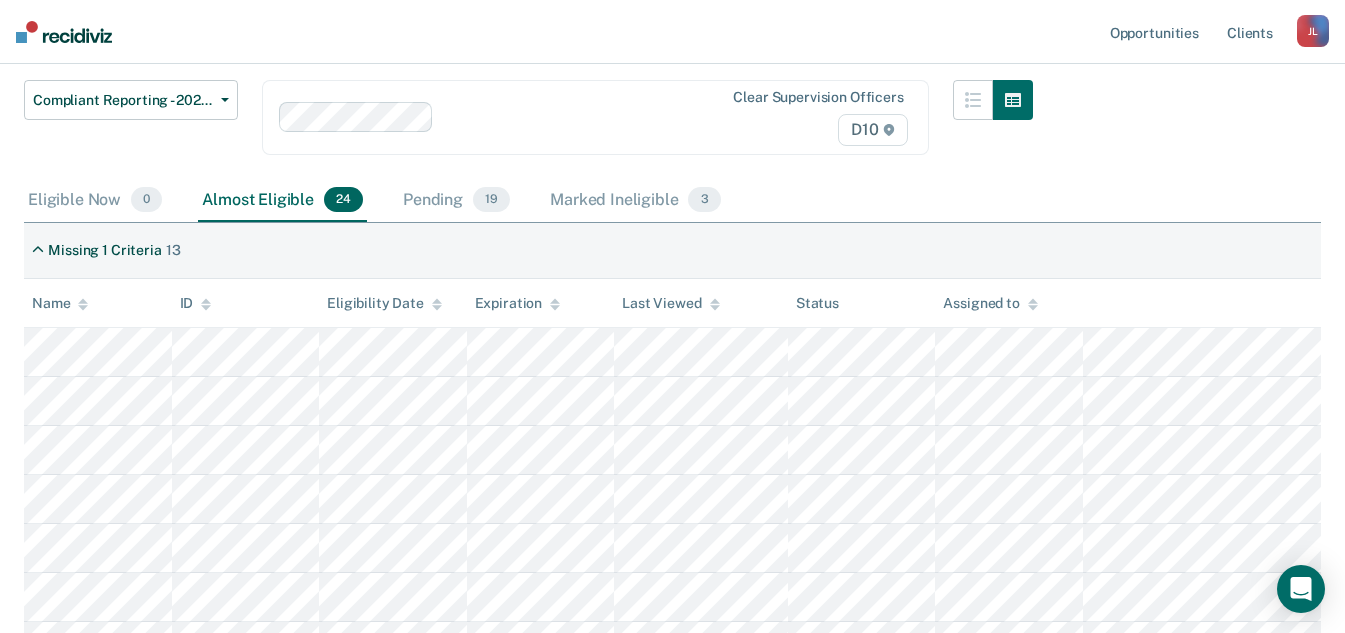 scroll, scrollTop: 204, scrollLeft: 0, axis: vertical 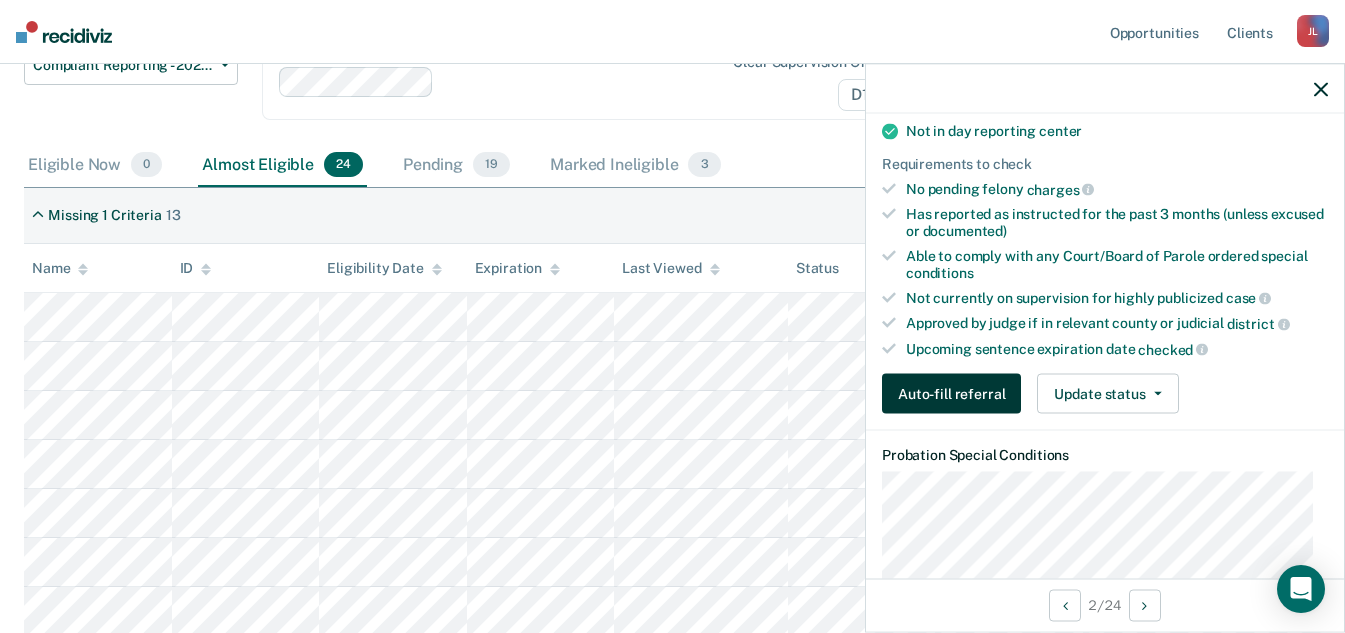 click on "Auto-fill referral" at bounding box center [951, 394] 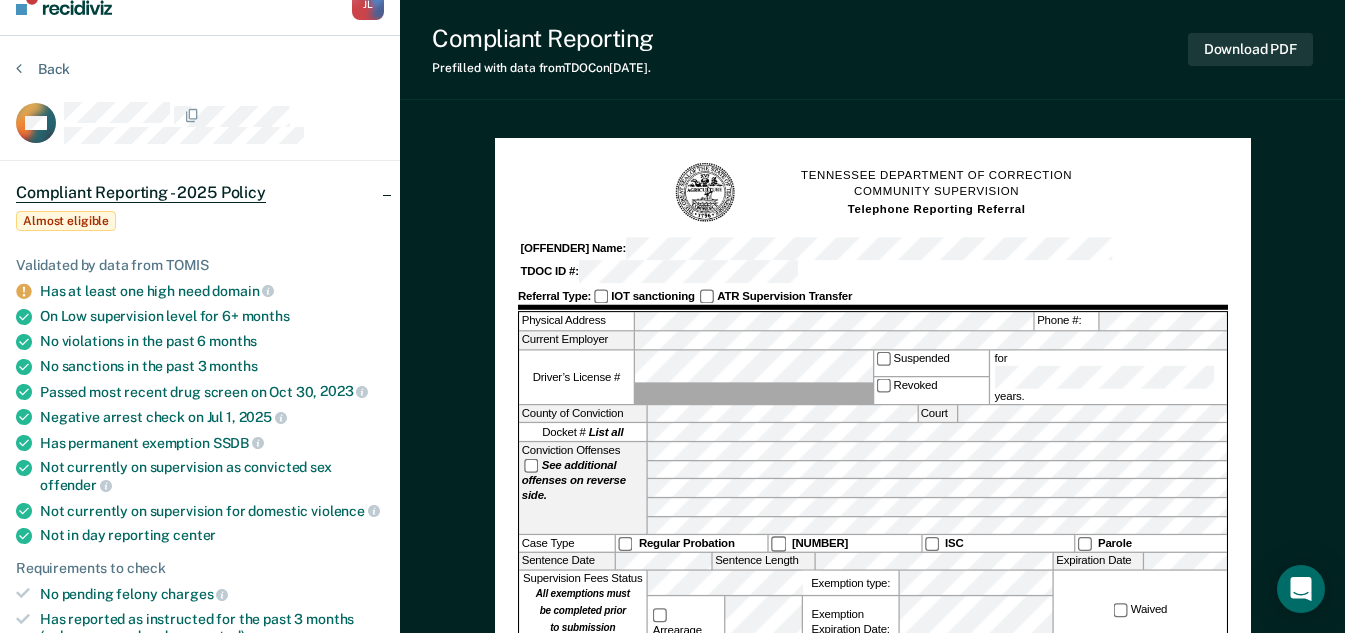 scroll, scrollTop: 0, scrollLeft: 0, axis: both 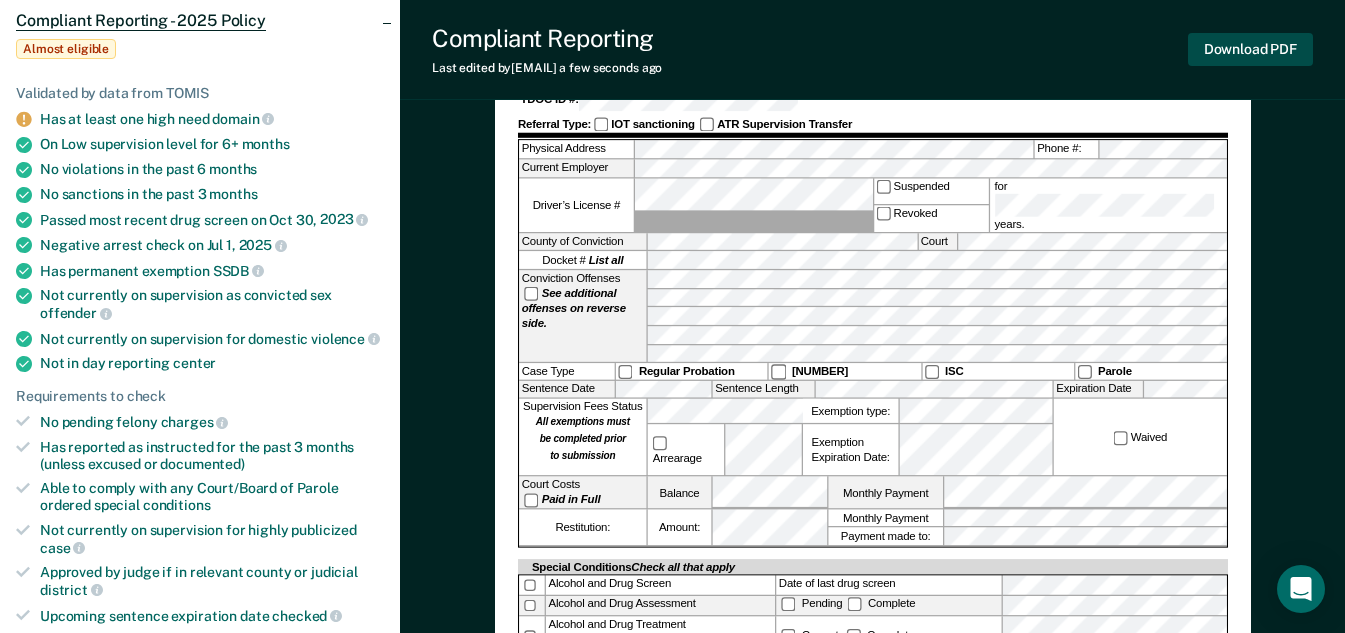 click on "Download PDF" at bounding box center [1250, 49] 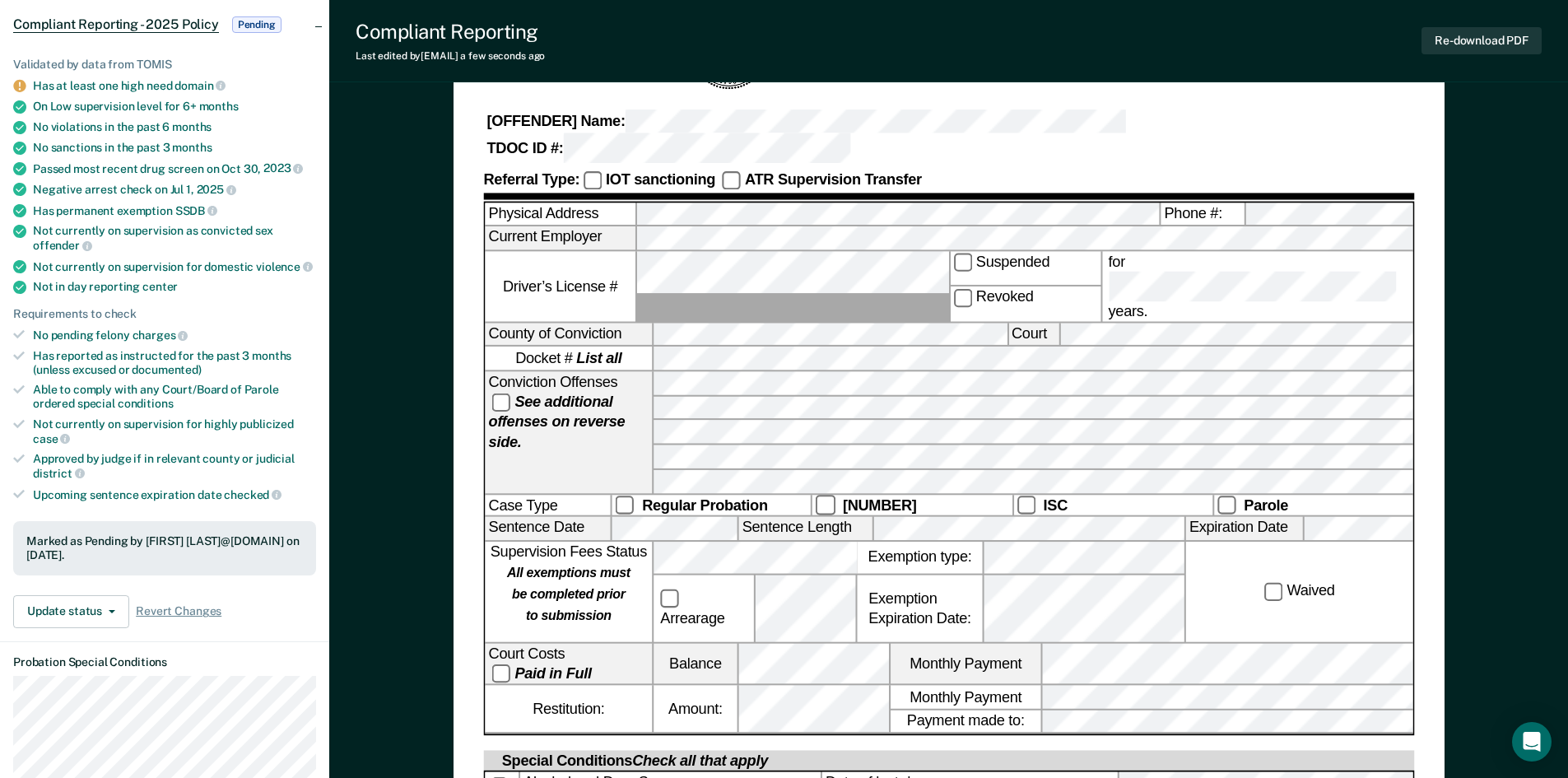 scroll, scrollTop: 165, scrollLeft: 0, axis: vertical 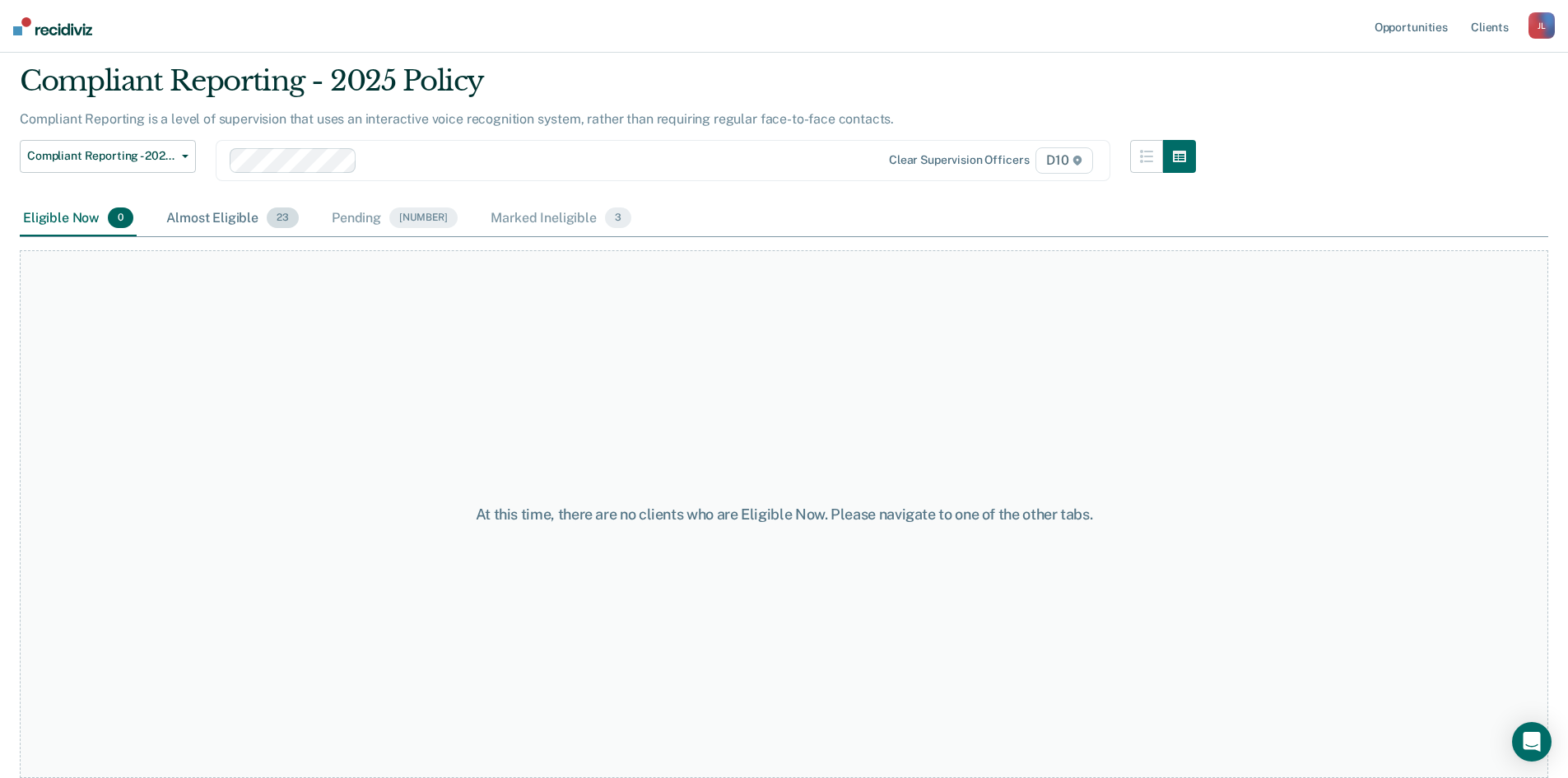 click on "Almost Eligible 23" at bounding box center (232, 219) 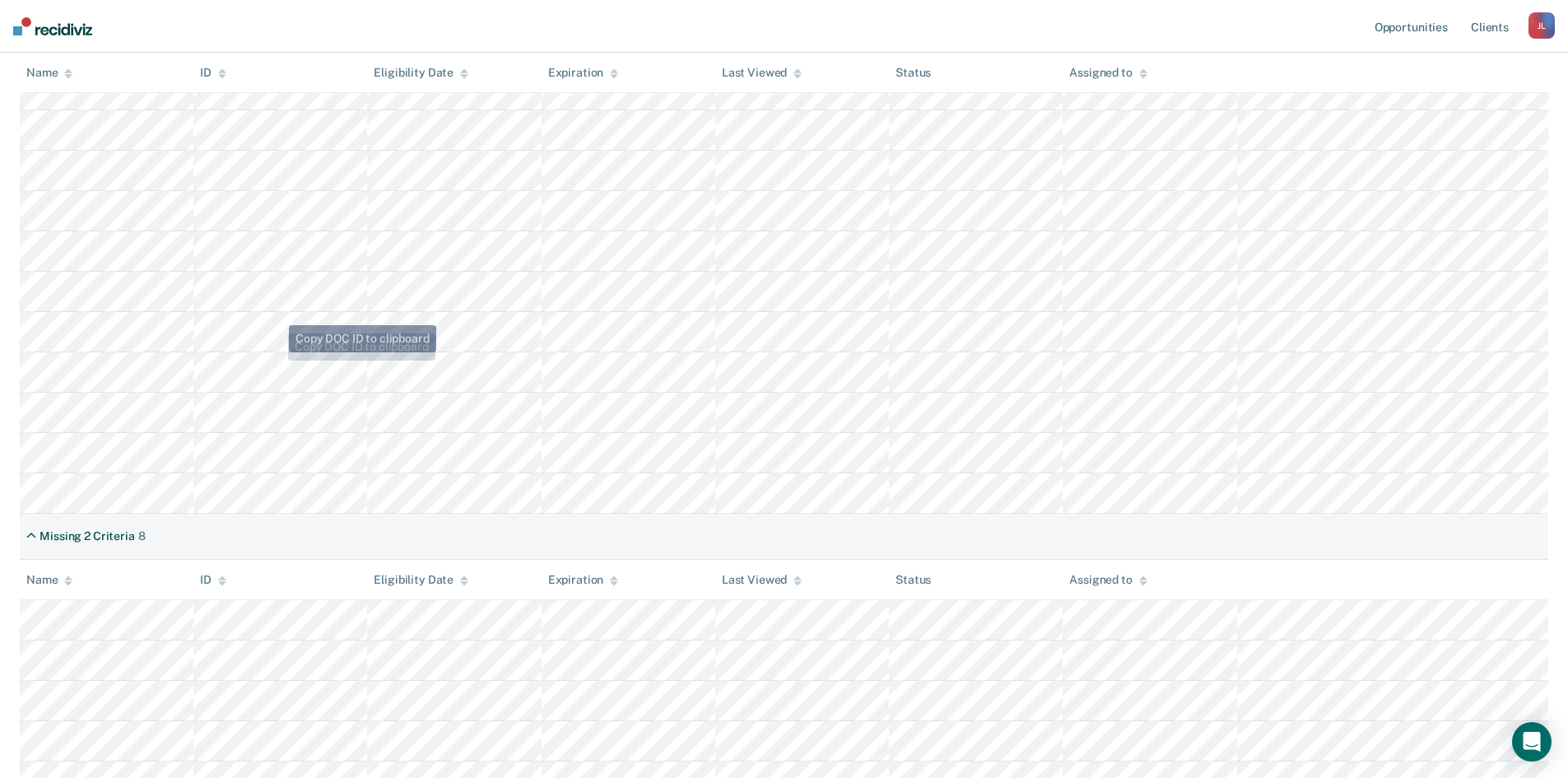 scroll, scrollTop: 379, scrollLeft: 0, axis: vertical 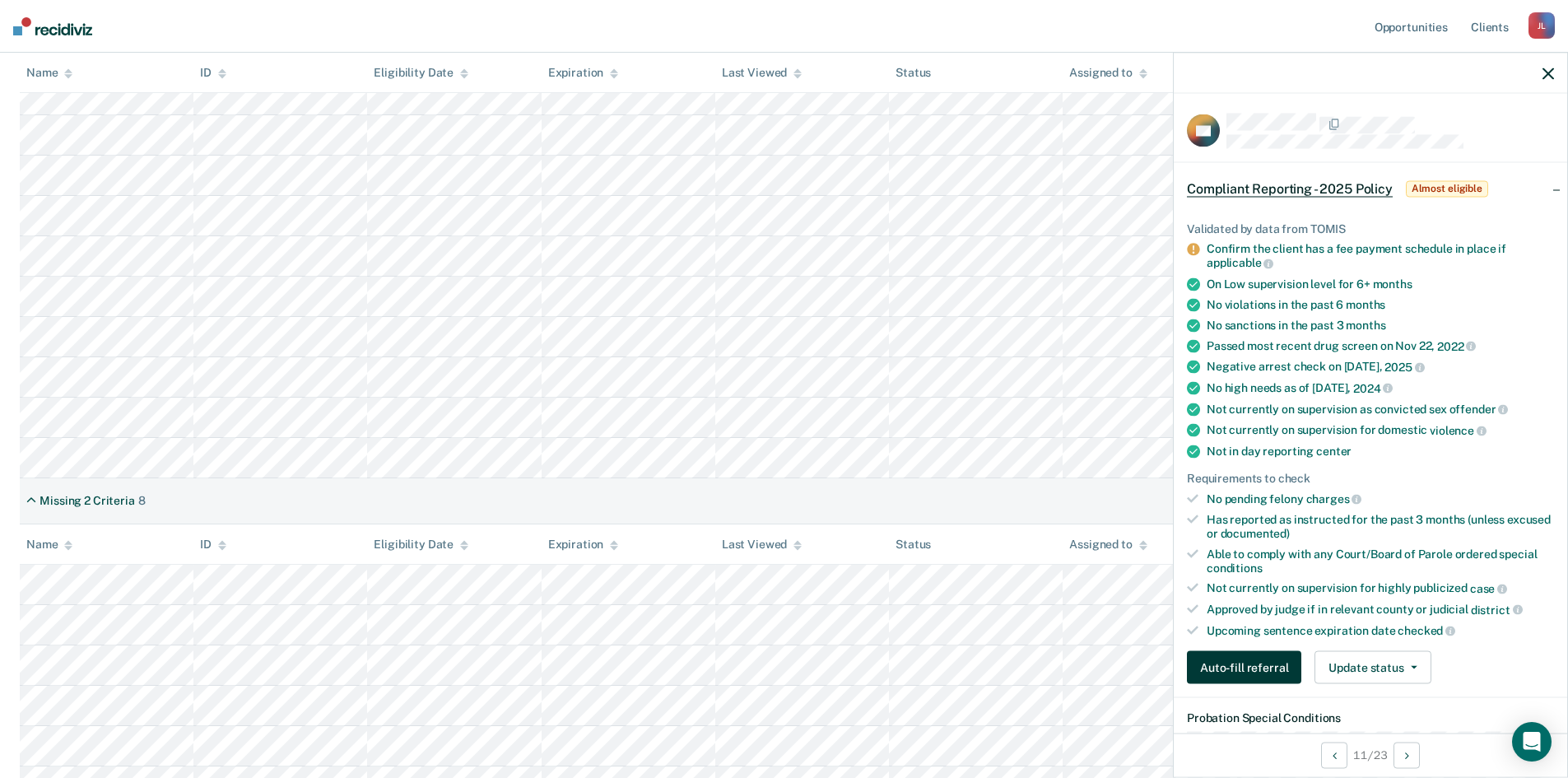 click on "Auto-fill referral" at bounding box center (1244, 668) 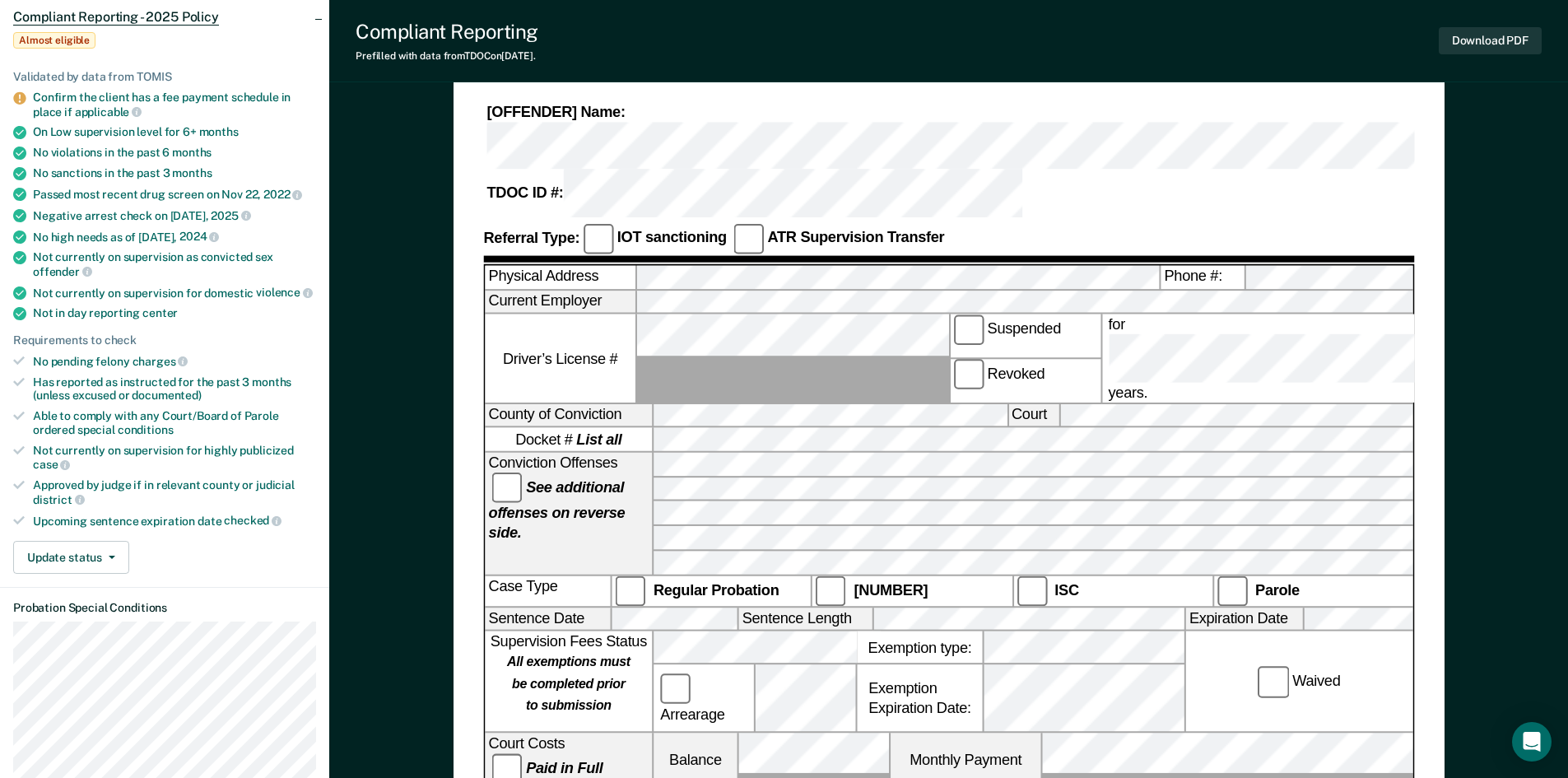 scroll, scrollTop: 247, scrollLeft: 0, axis: vertical 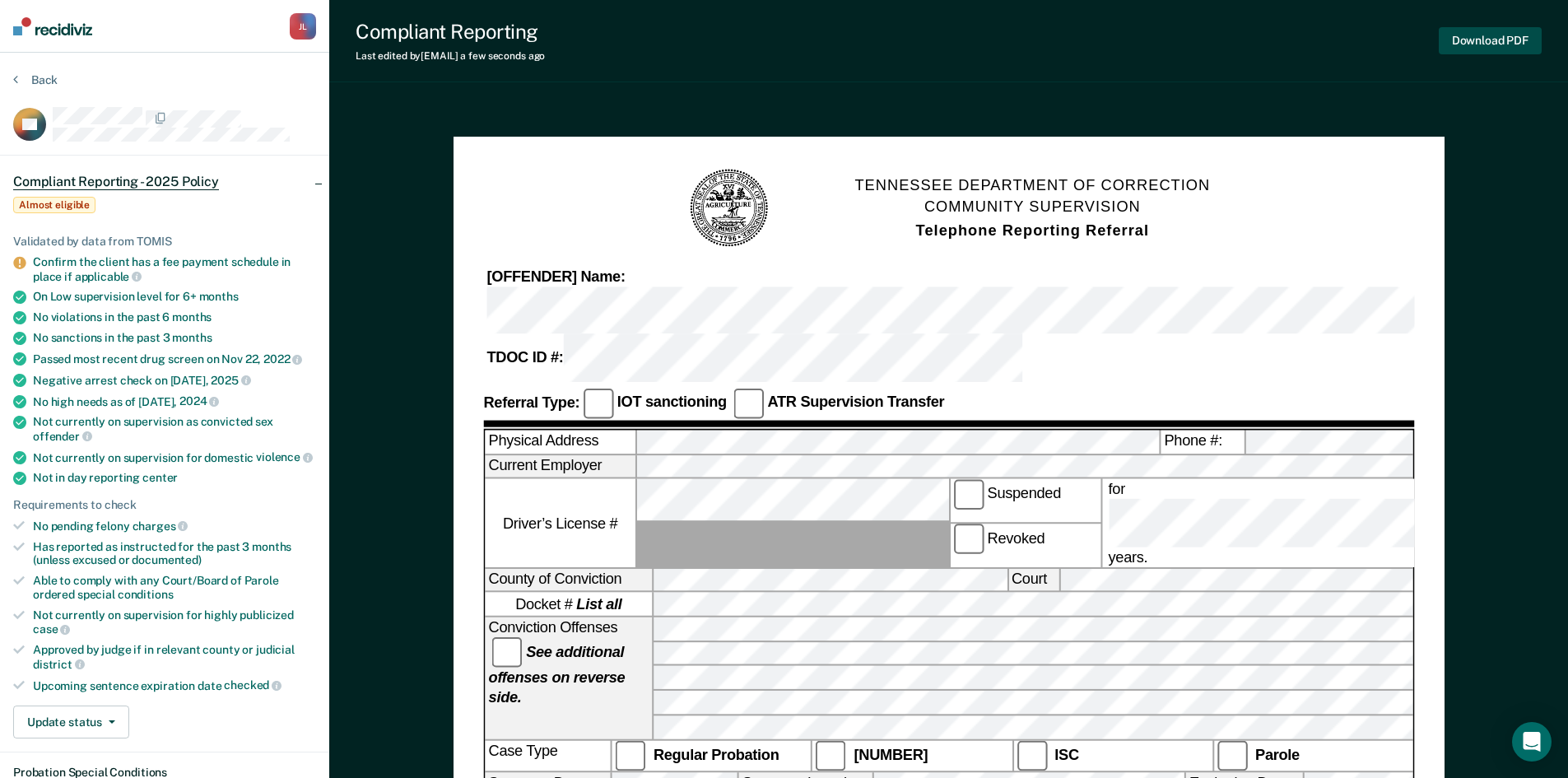 click on "Download PDF" at bounding box center (1490, 40) 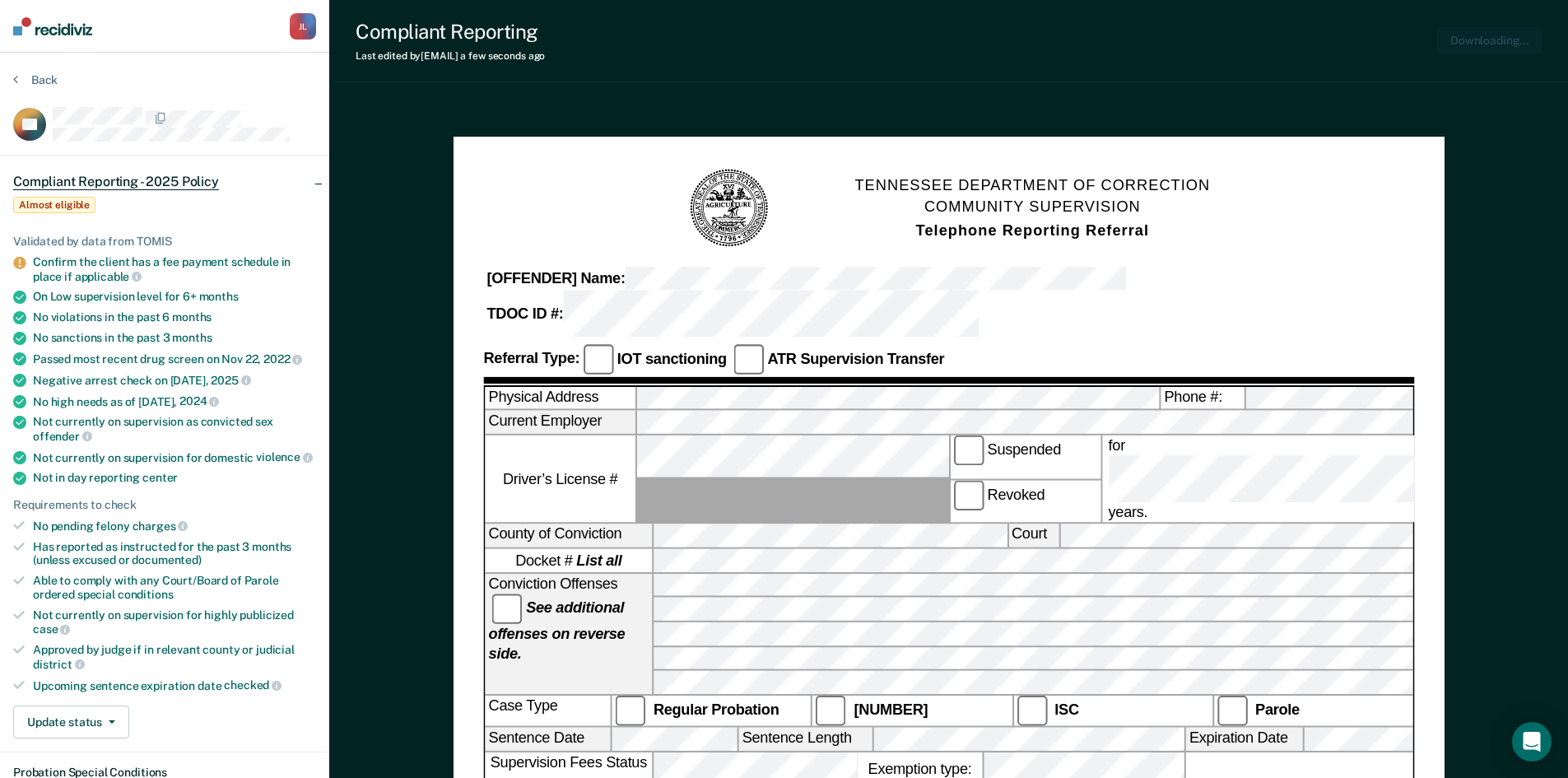 scroll, scrollTop: 0, scrollLeft: 0, axis: both 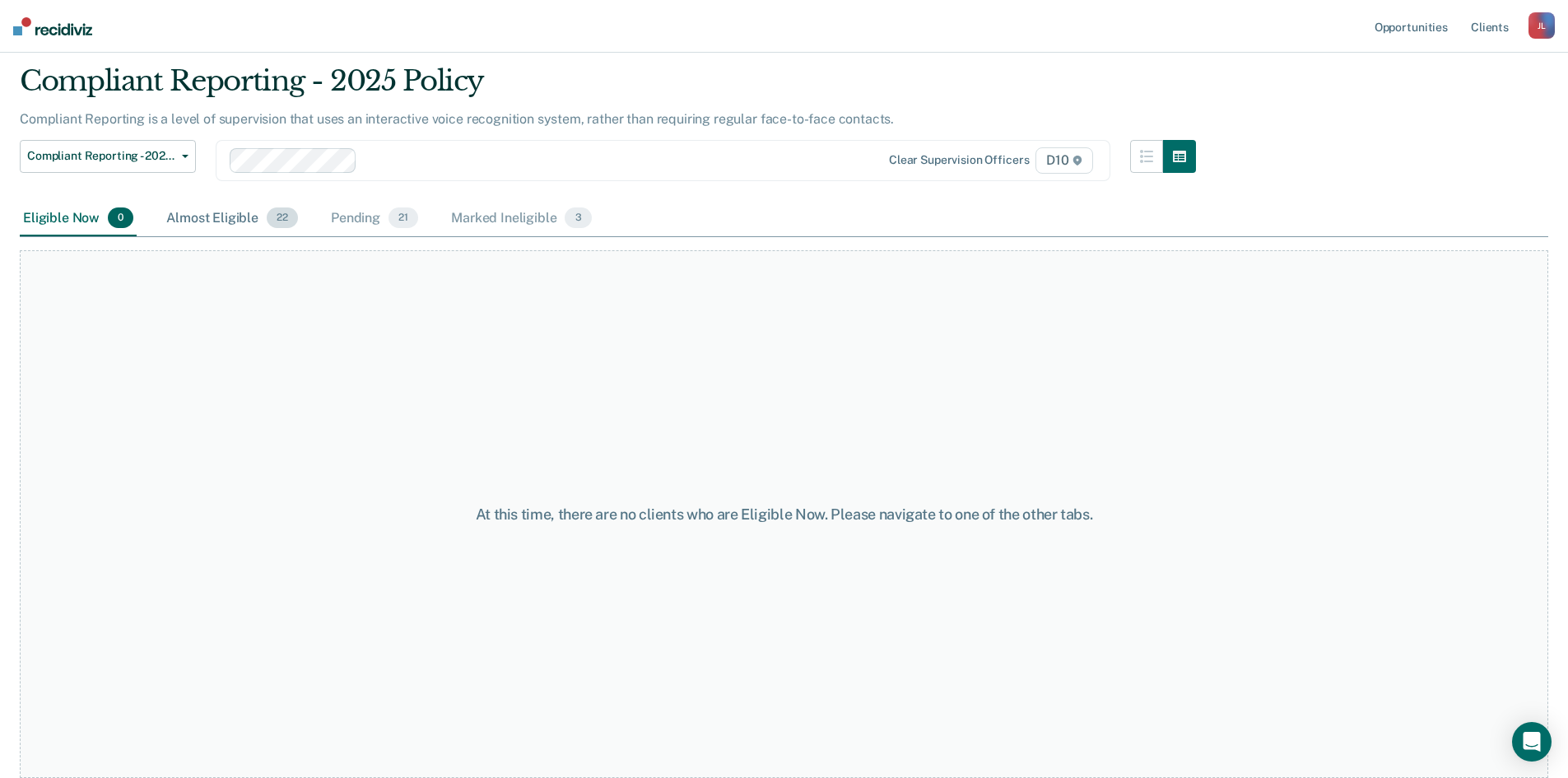 click on "Almost Eligible 22" at bounding box center (232, 219) 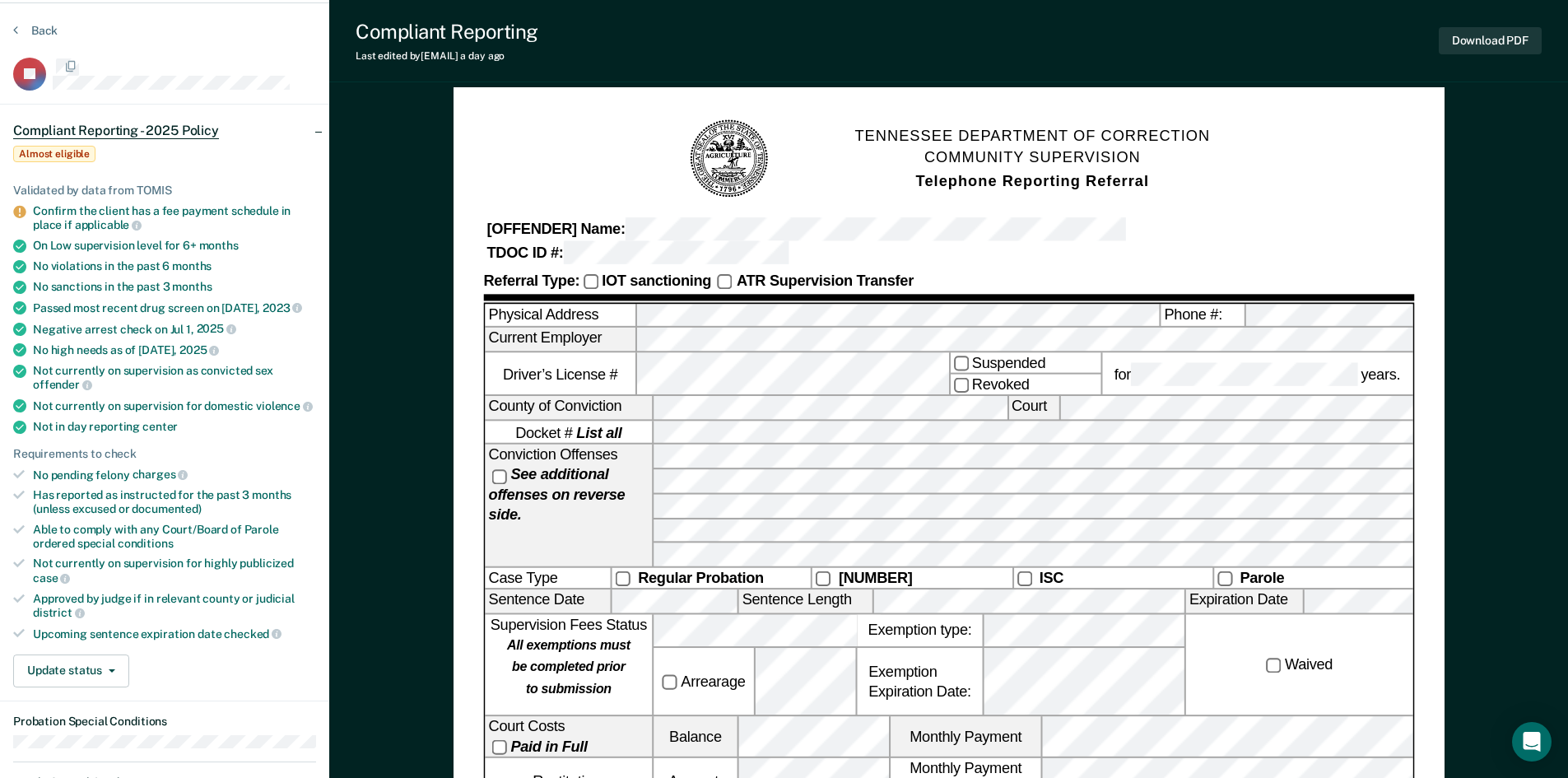 scroll, scrollTop: 0, scrollLeft: 0, axis: both 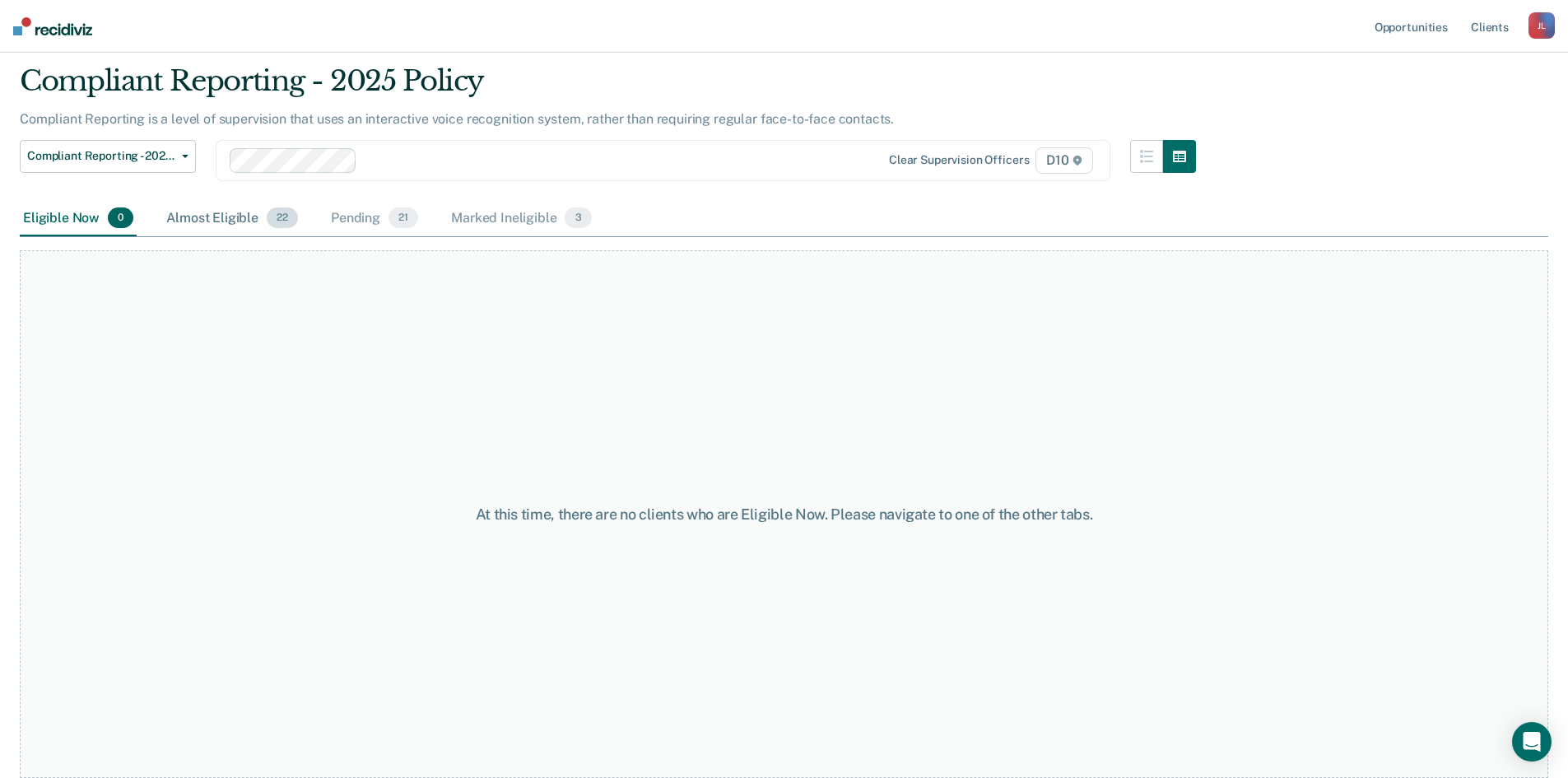 click on "Almost Eligible 22" at bounding box center [232, 219] 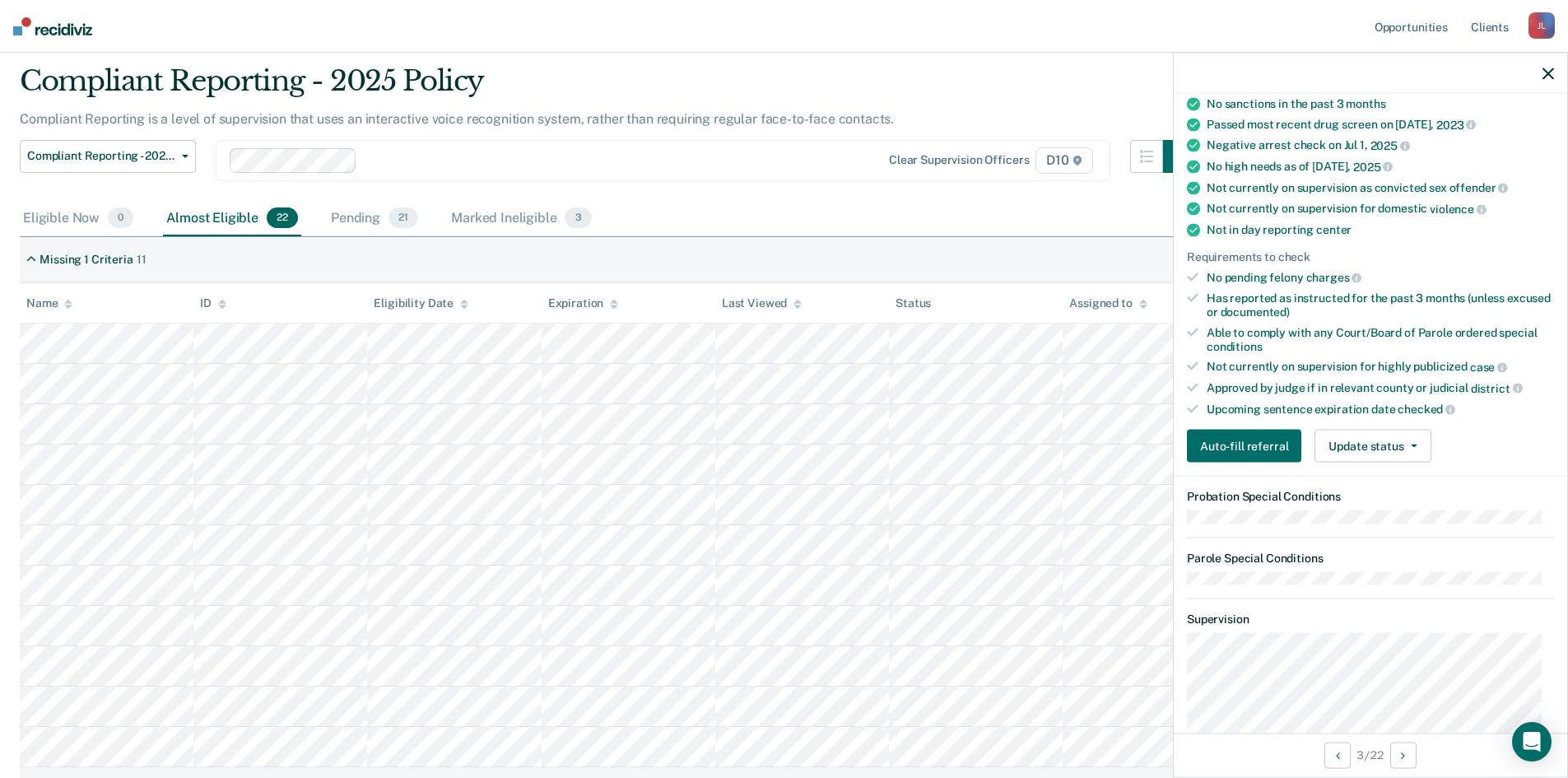scroll, scrollTop: 247, scrollLeft: 0, axis: vertical 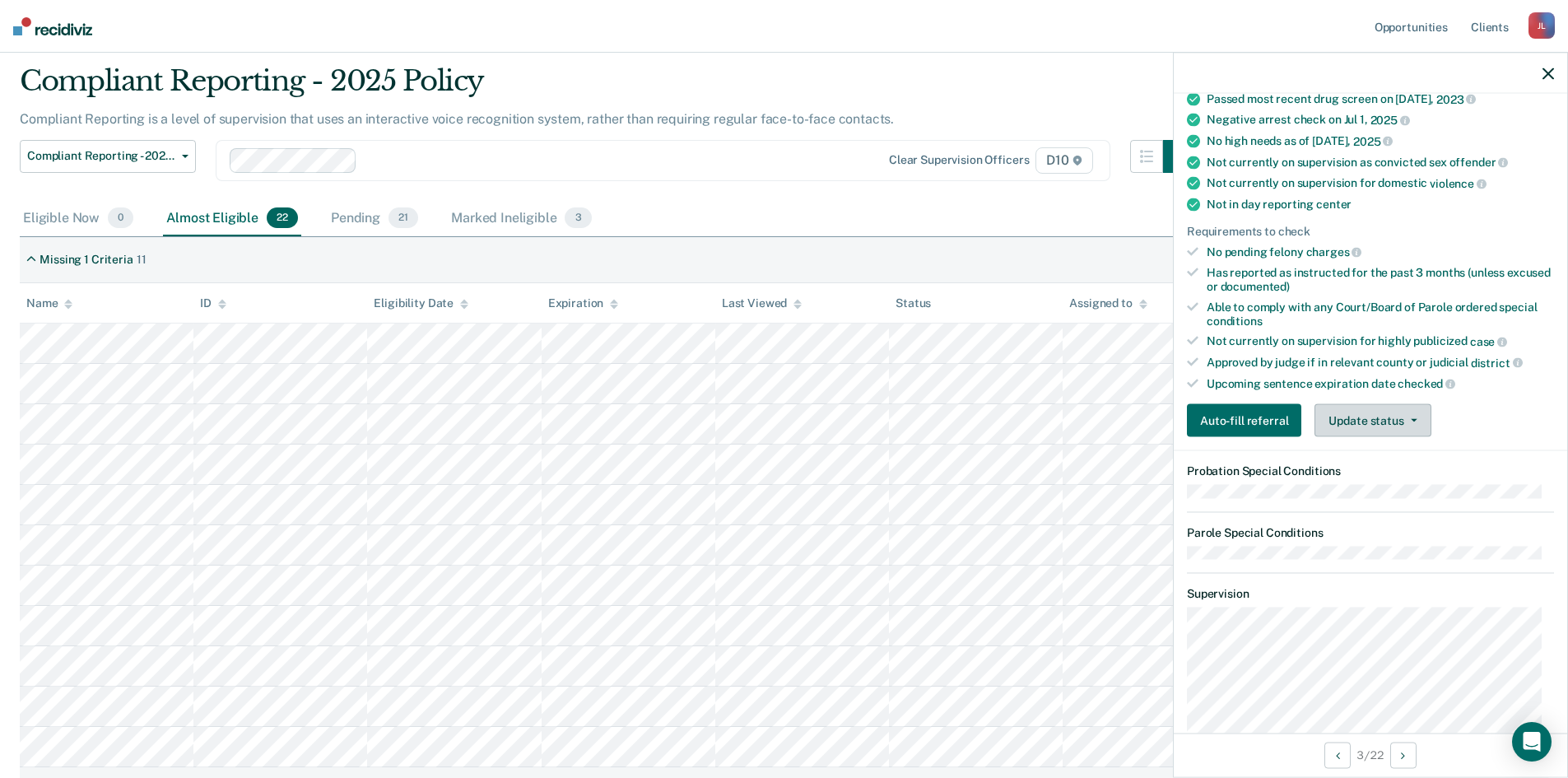 click on "Update status" at bounding box center [1372, 421] 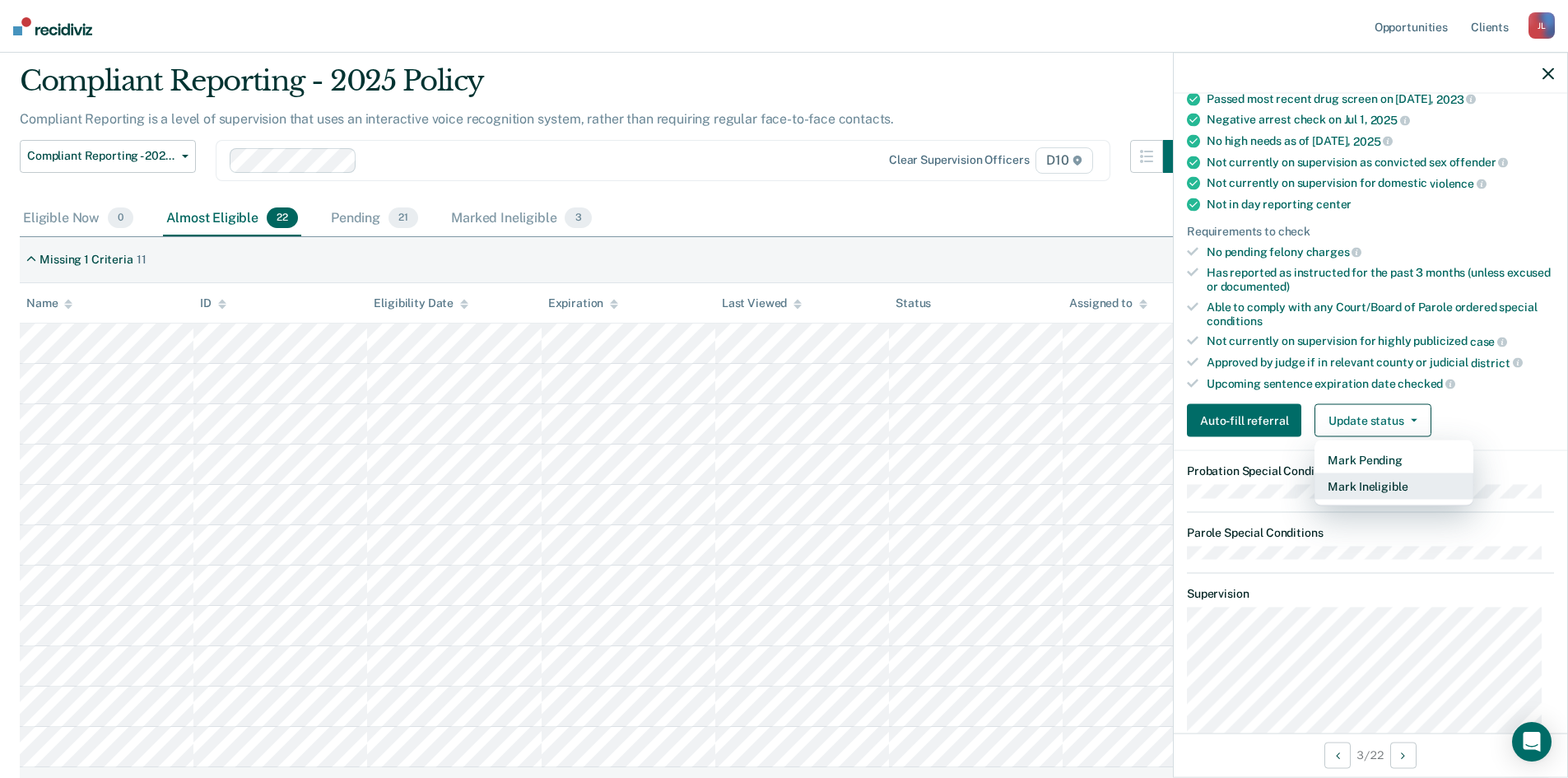 click on "Mark Ineligible" at bounding box center (1394, 487) 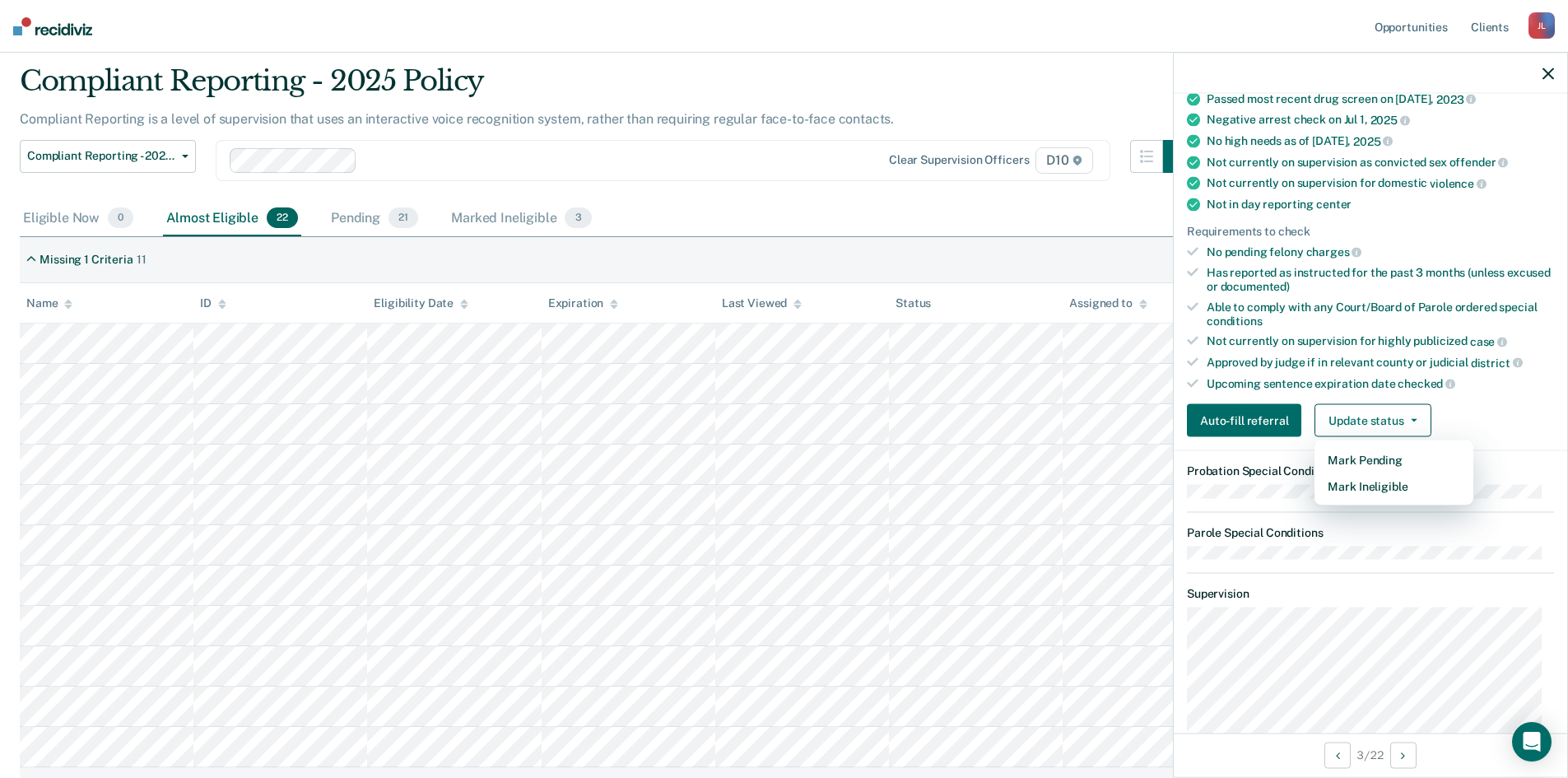 scroll, scrollTop: 0, scrollLeft: 0, axis: both 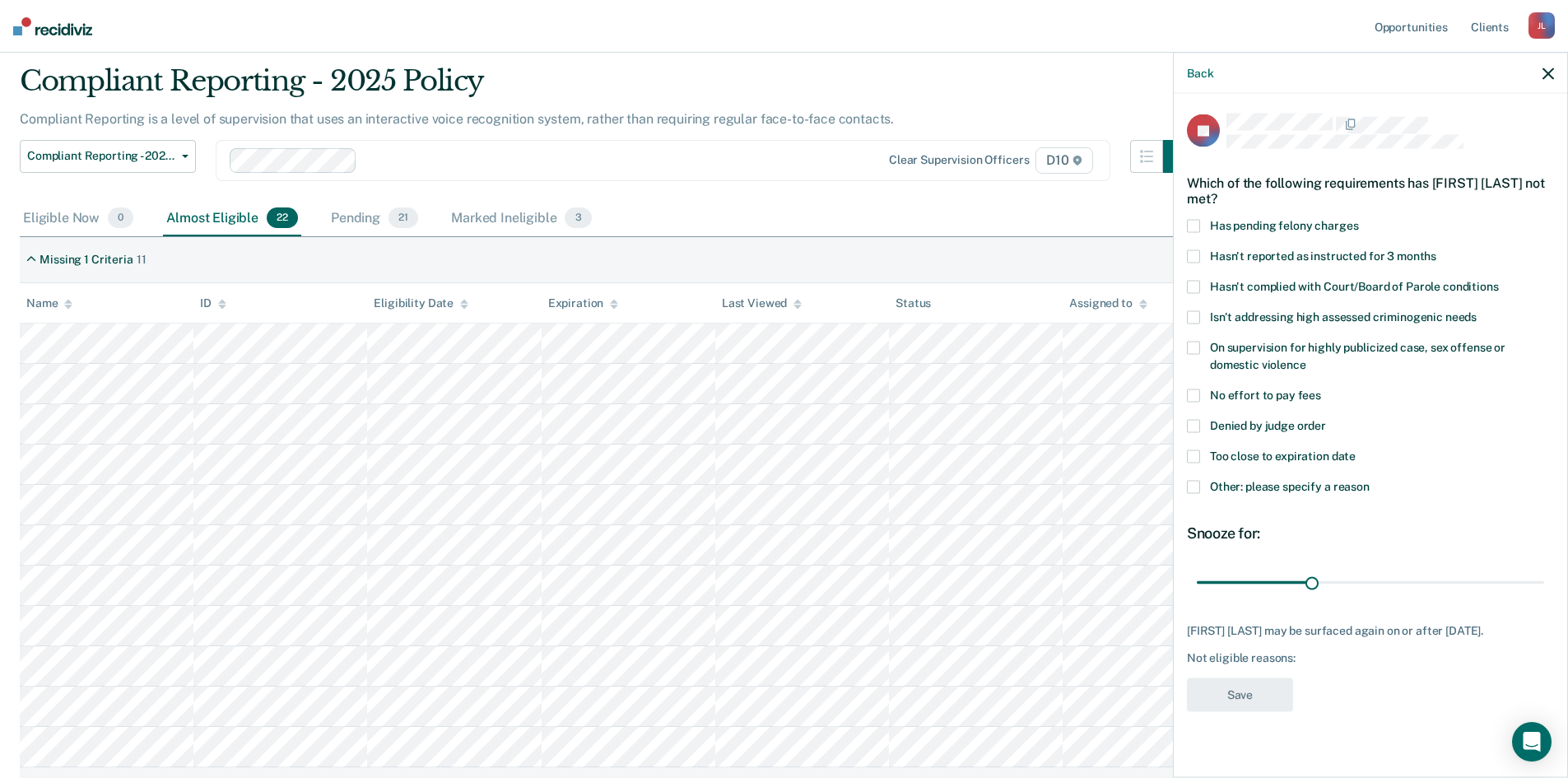 click on "Too close to expiration date" at bounding box center [1370, 459] 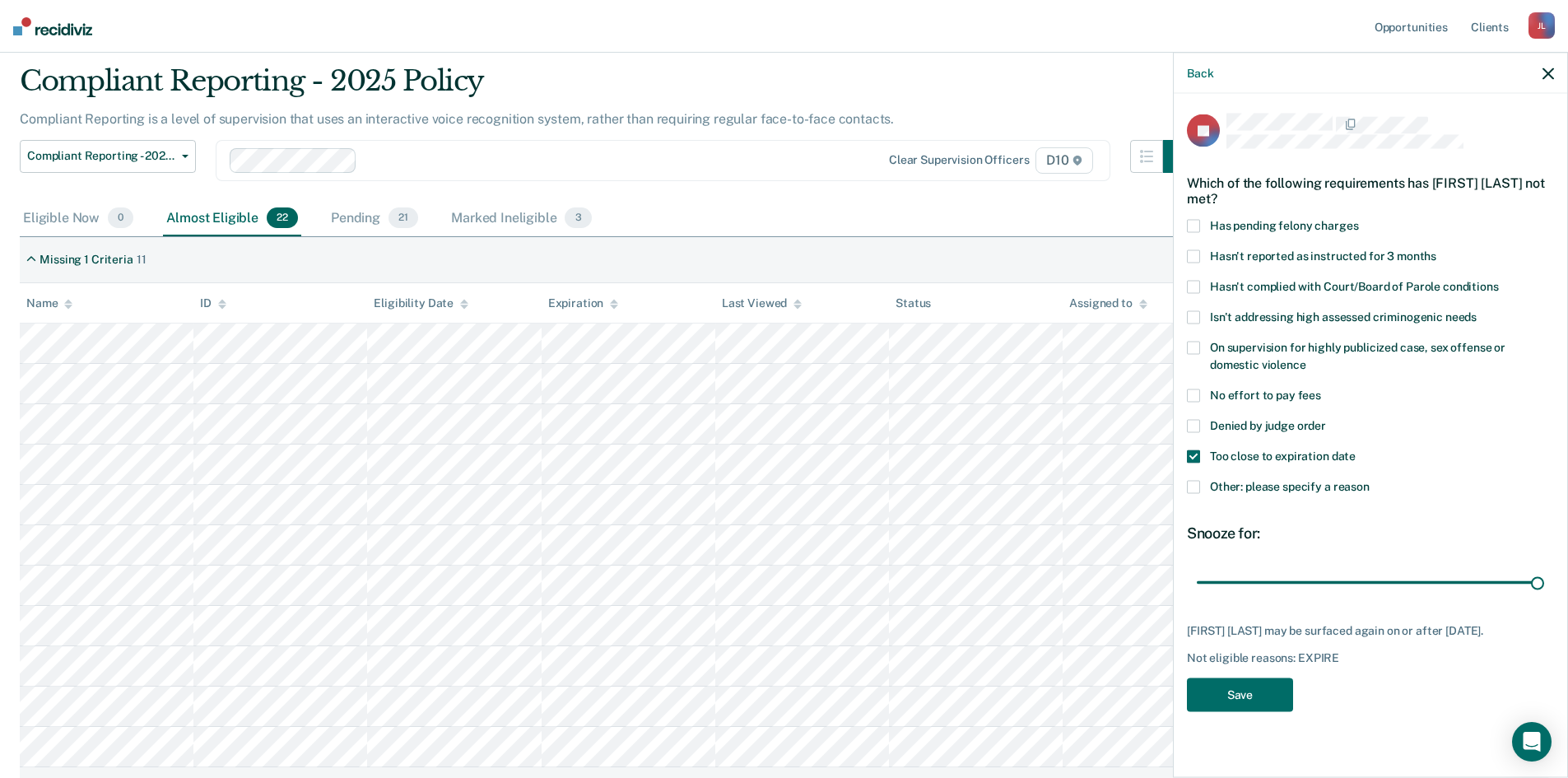 drag, startPoint x: 1315, startPoint y: 578, endPoint x: 1527, endPoint y: 541, distance: 215.20455 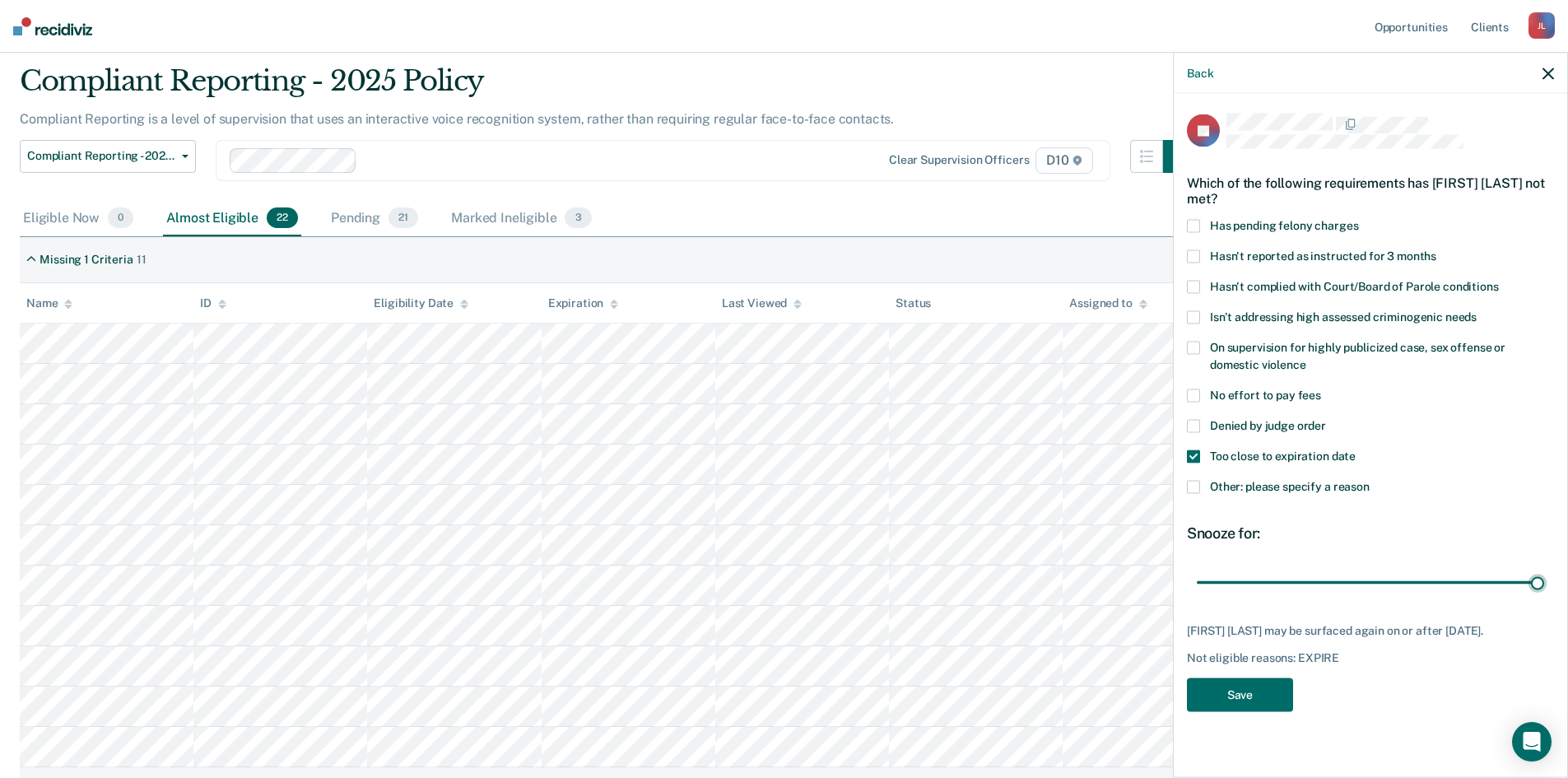 type on "90" 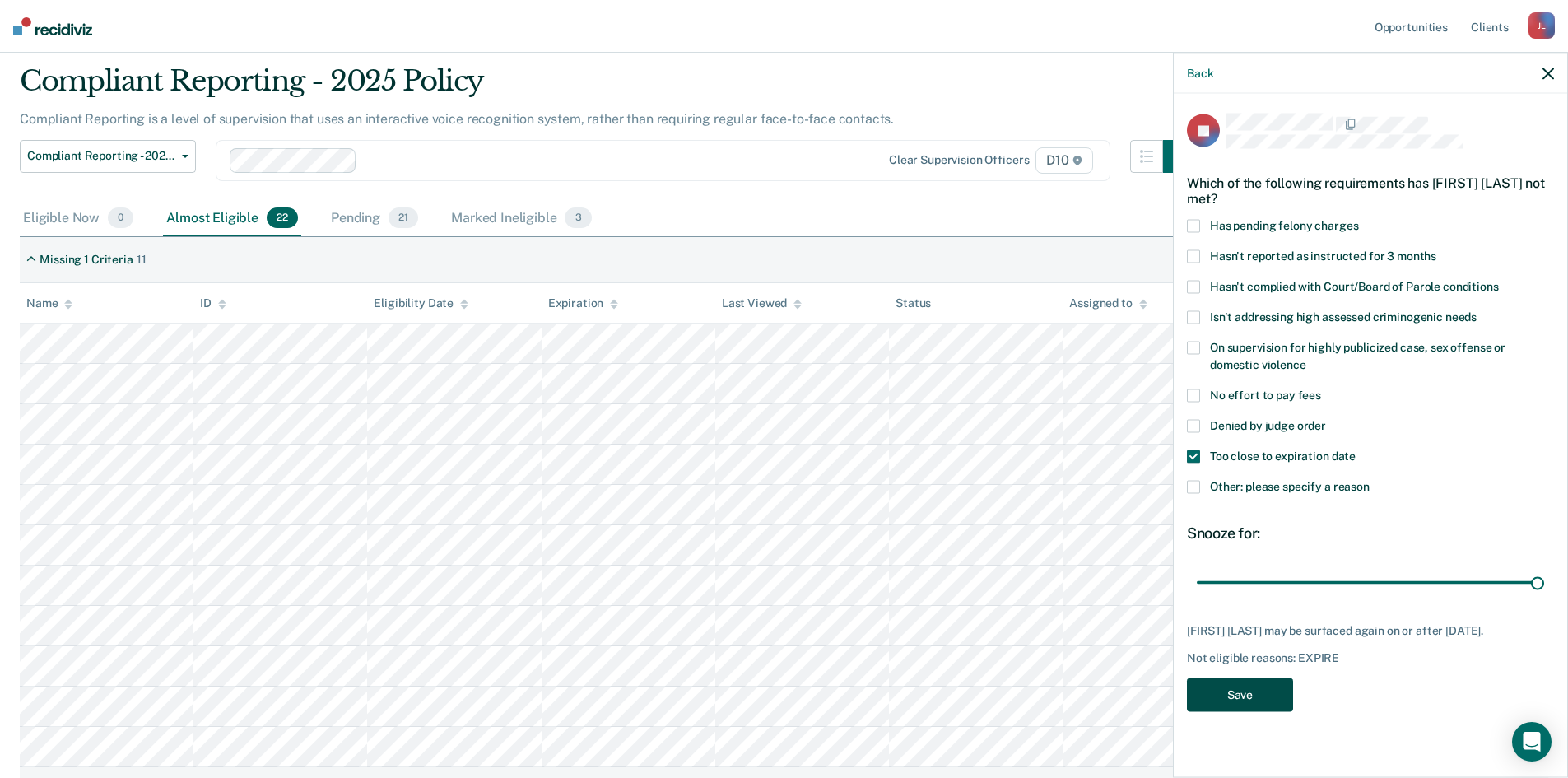click on "Save" at bounding box center (1240, 695) 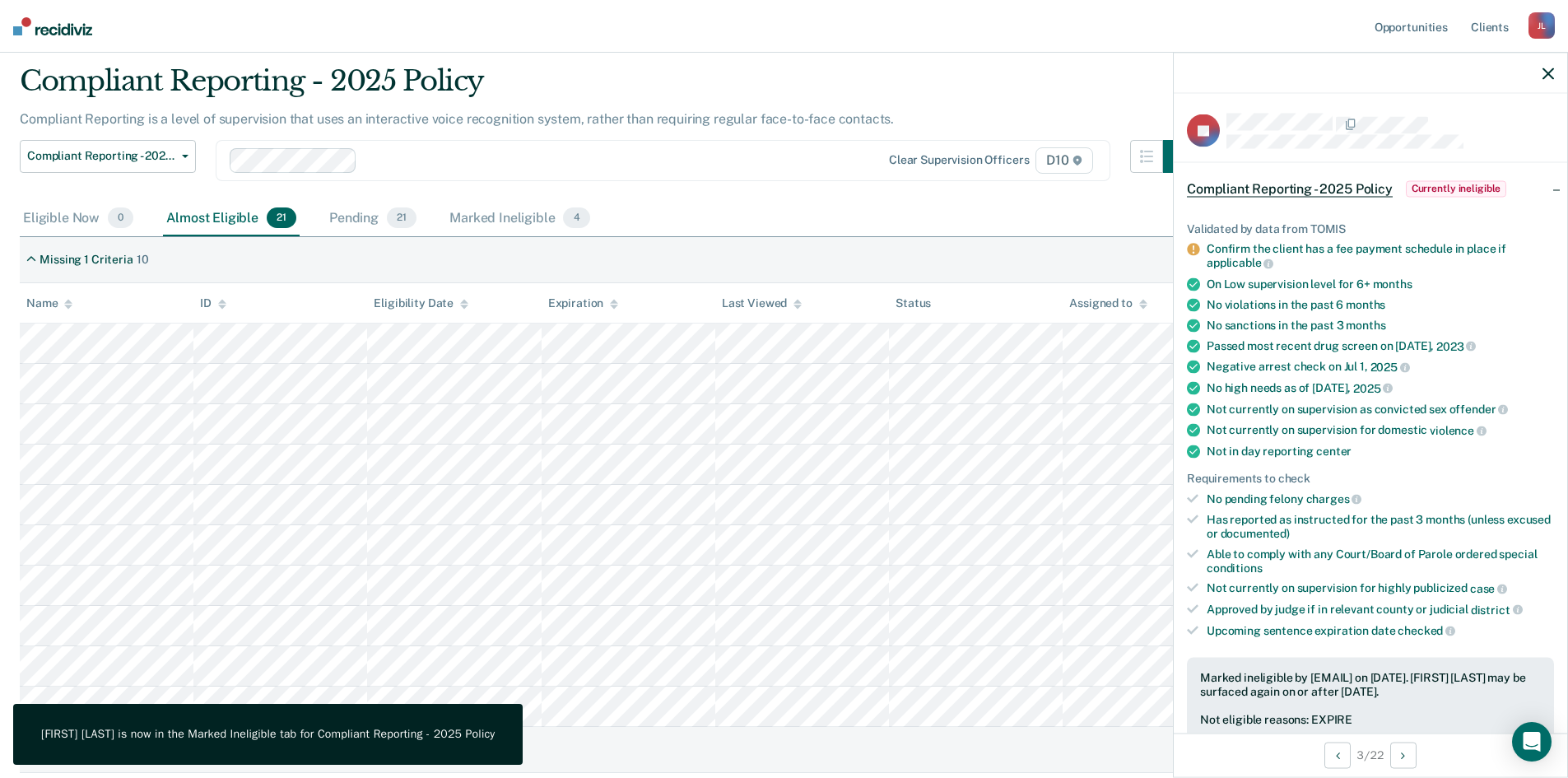 click on "Compliant Reporting - 2025 Policy Supervision Level Downgrade Suspension of Direct Supervision Compliant Reporting - 2025 Policy Clear   supervision officers D10" at bounding box center (607, 170) 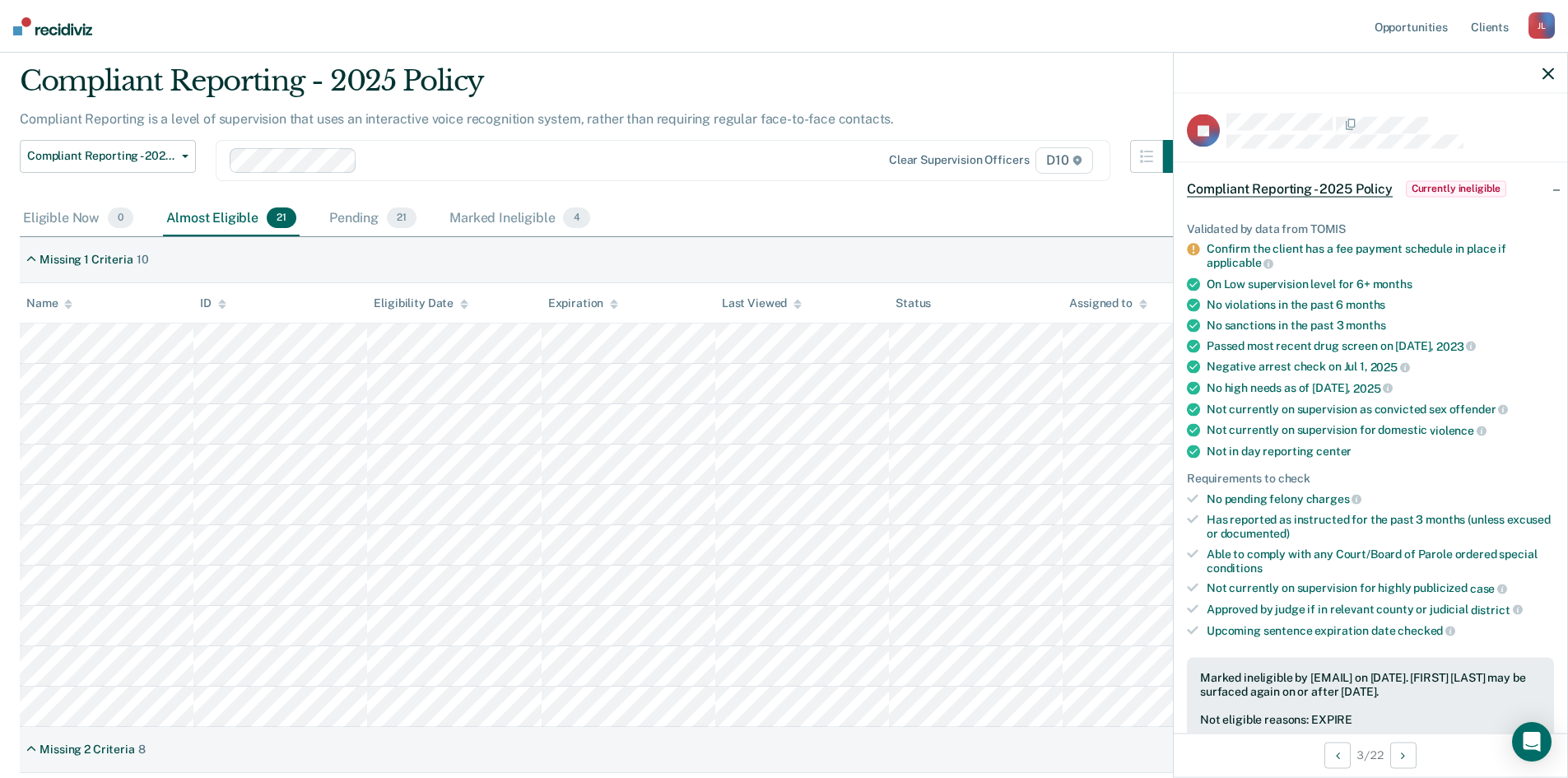 click at bounding box center (1548, 73) 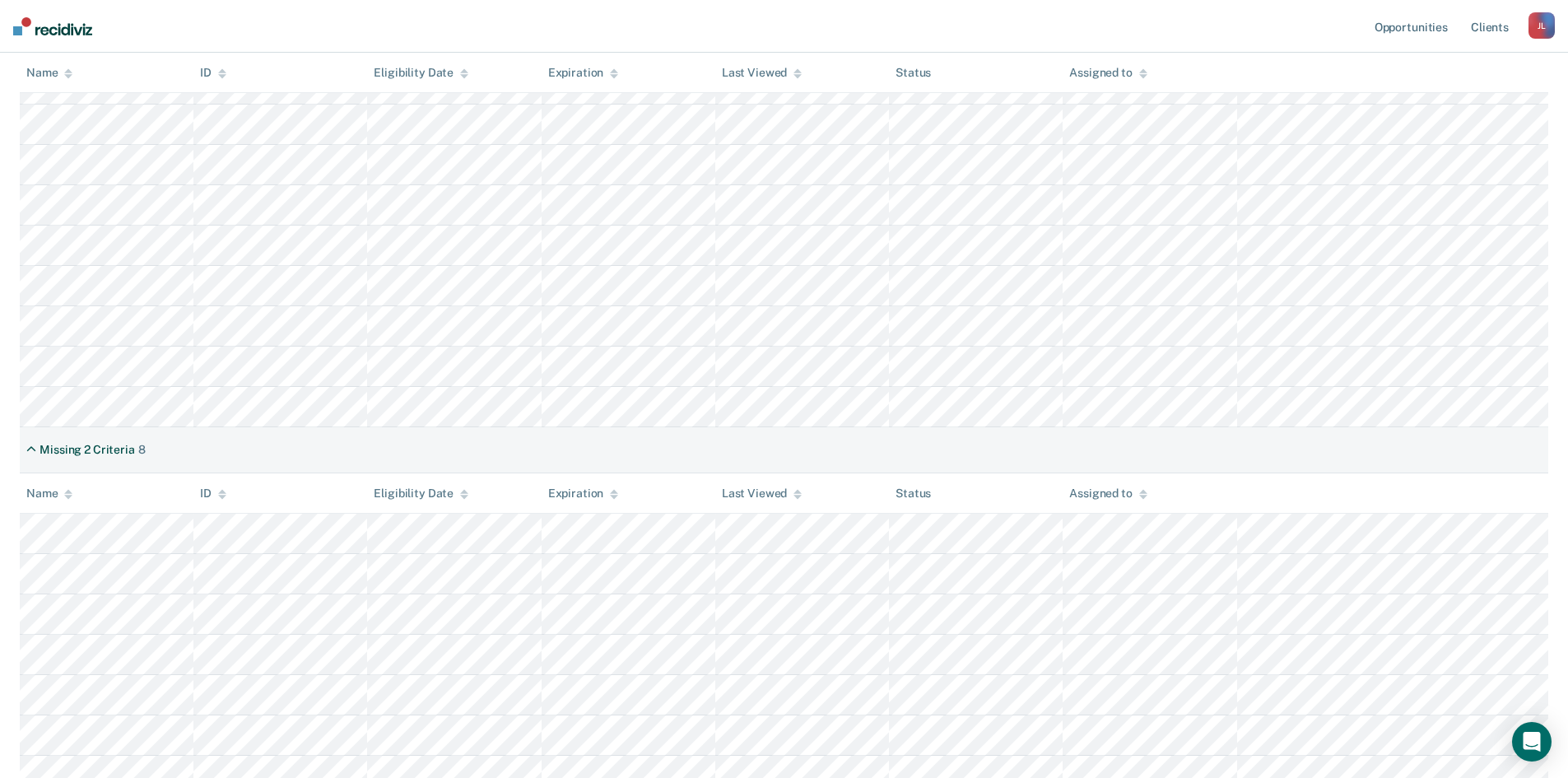 scroll, scrollTop: 379, scrollLeft: 0, axis: vertical 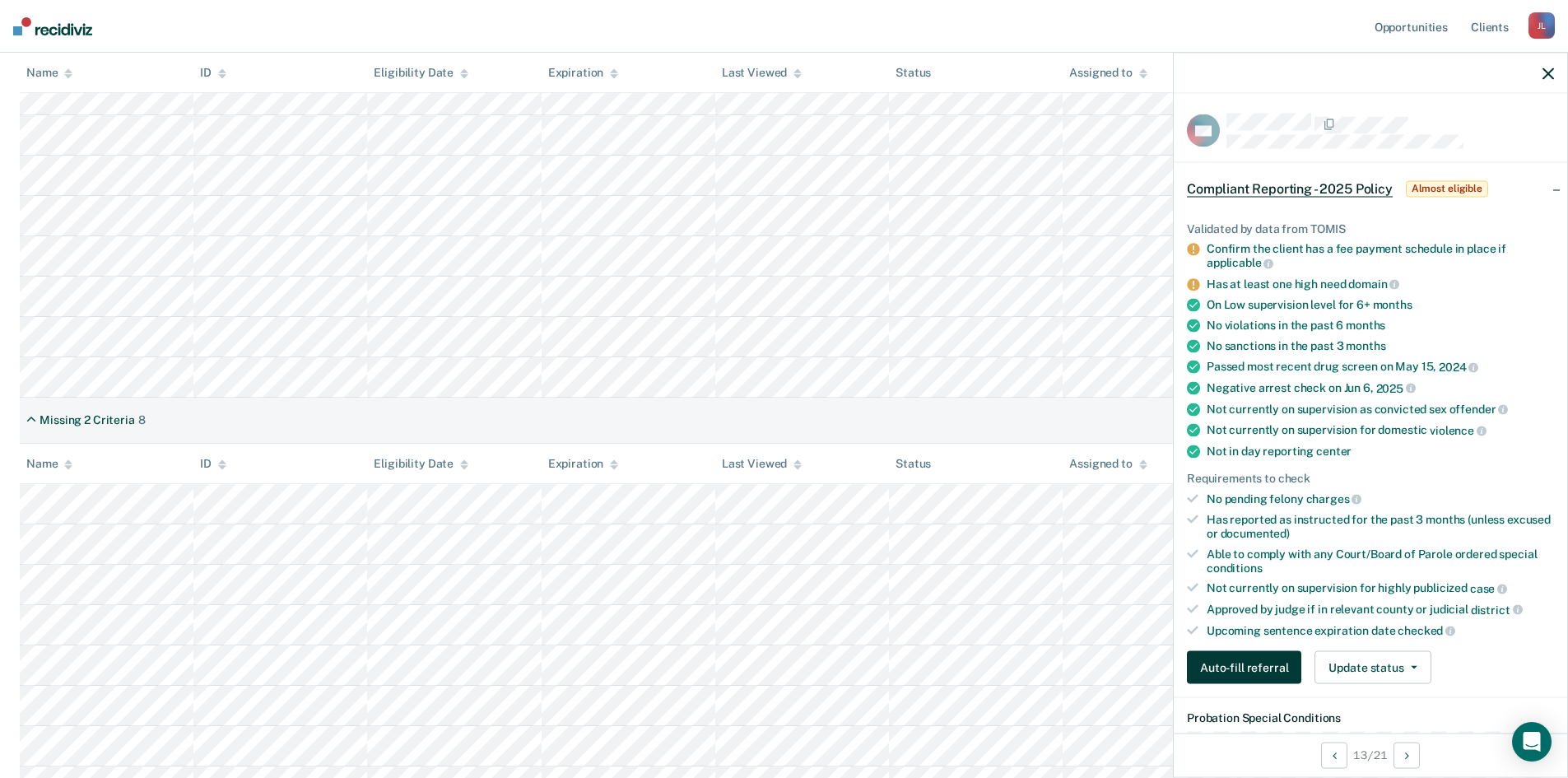click on "Auto-fill referral" at bounding box center (1244, 668) 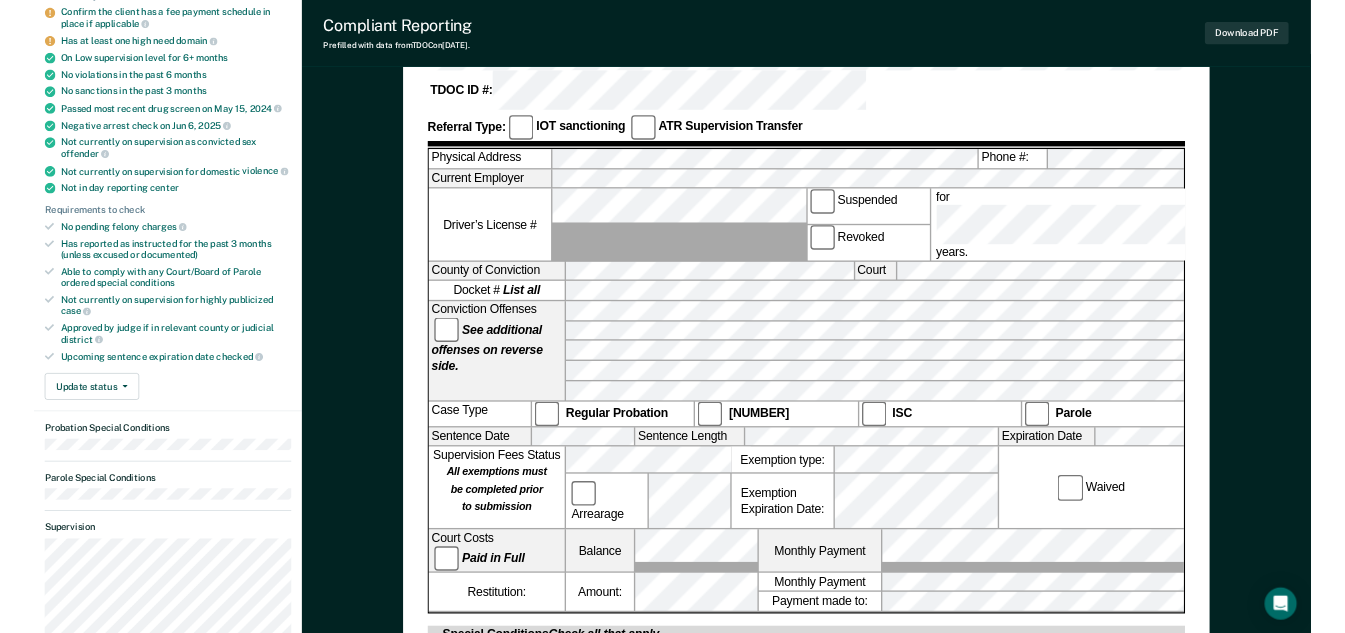 scroll, scrollTop: 400, scrollLeft: 0, axis: vertical 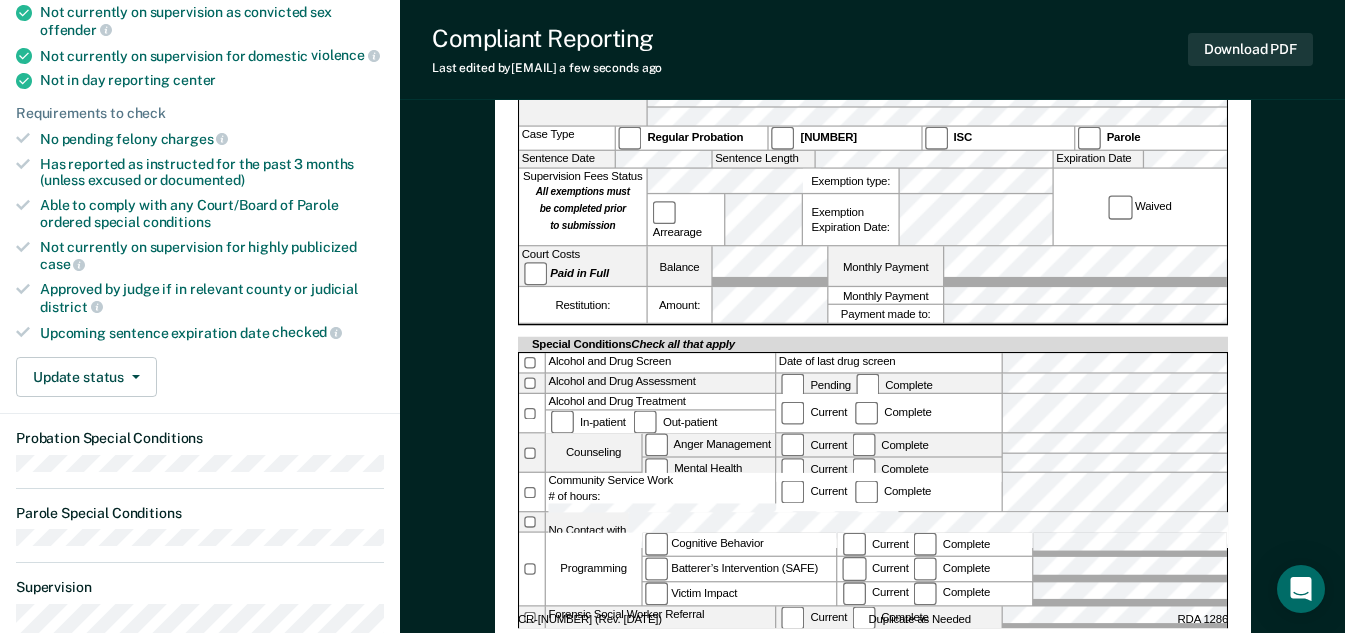 click on "Current     Complete" at bounding box center [888, 413] 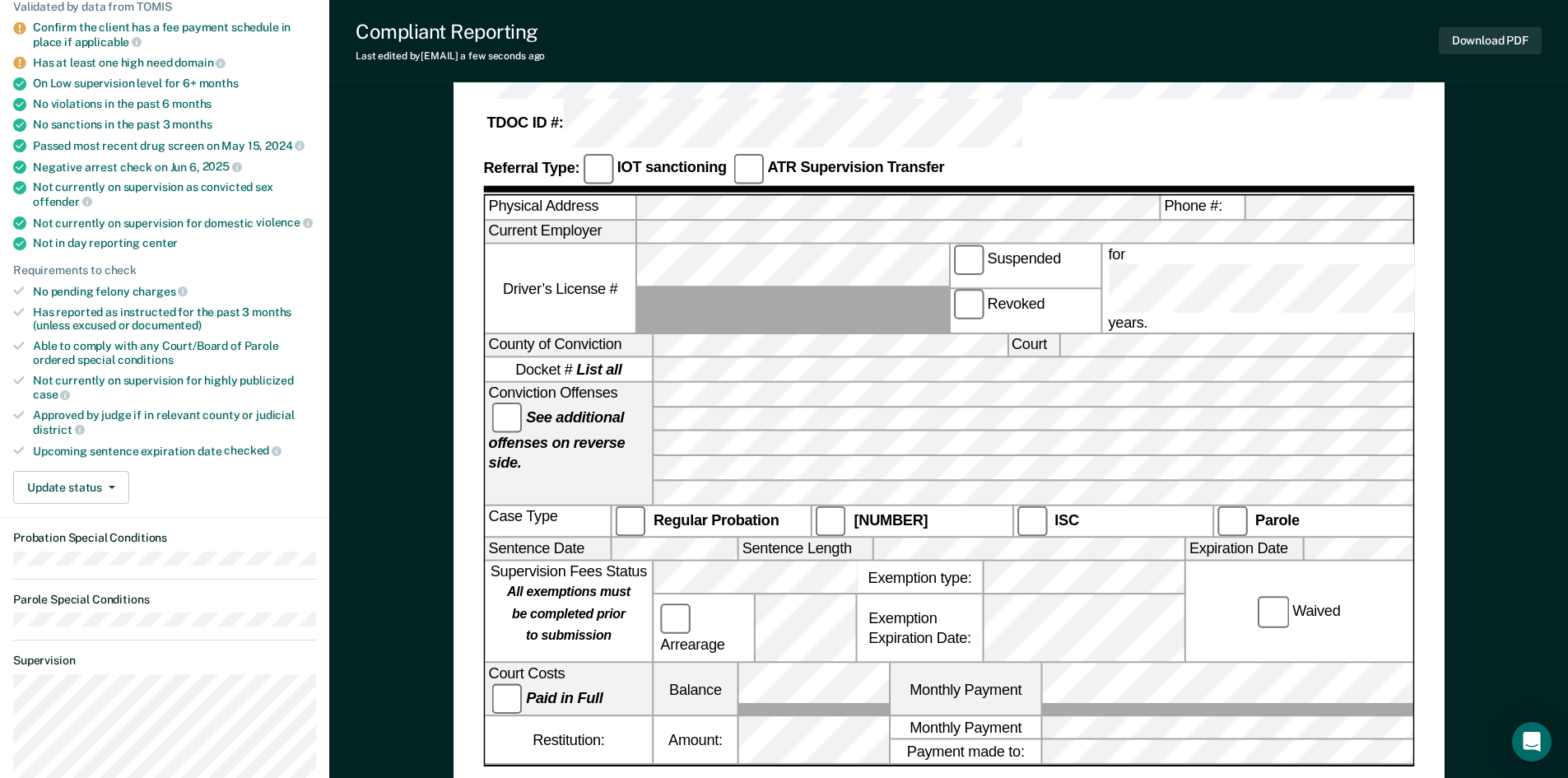scroll, scrollTop: 247, scrollLeft: 0, axis: vertical 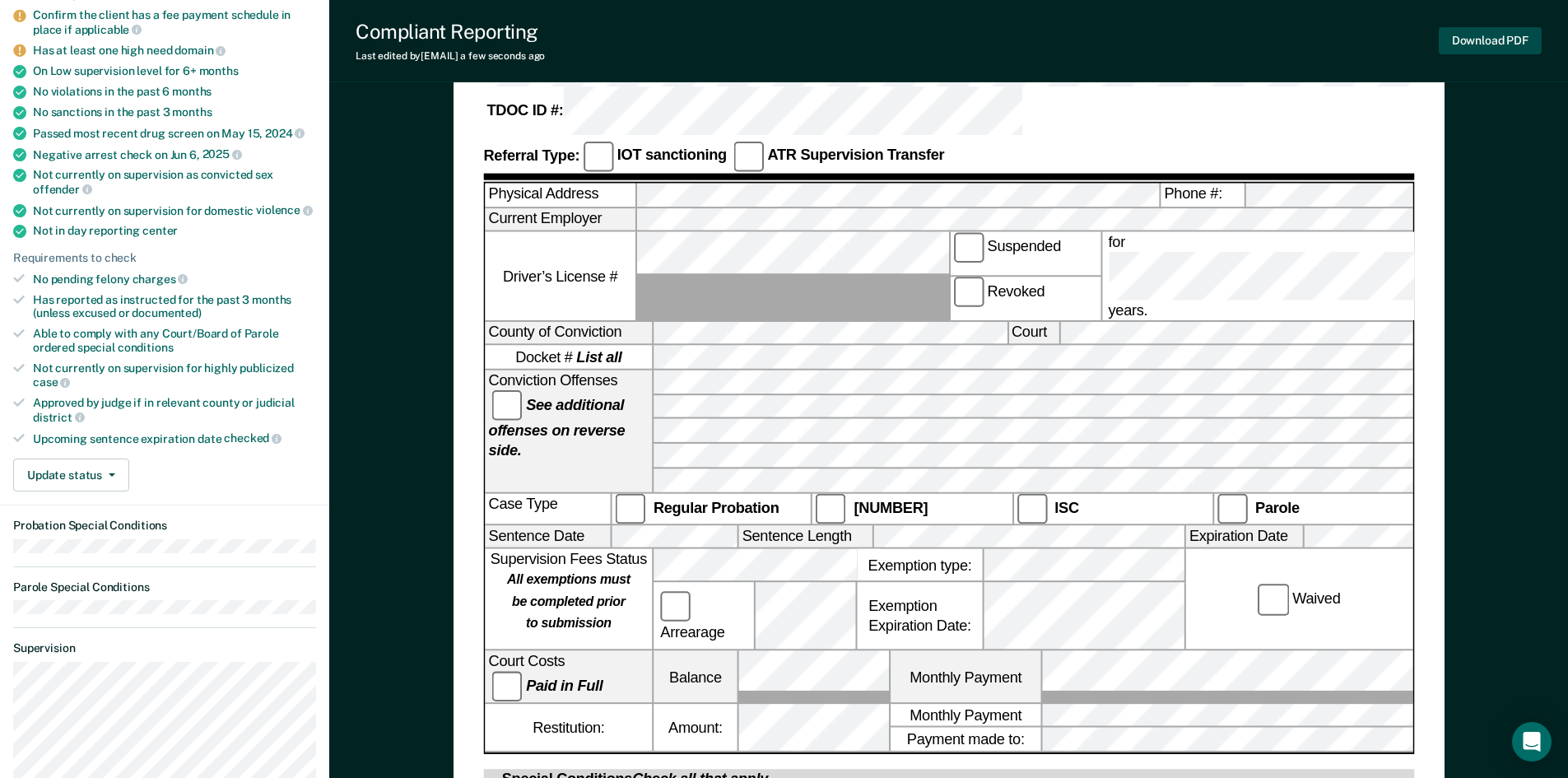 click on "Download PDF" at bounding box center (1490, 40) 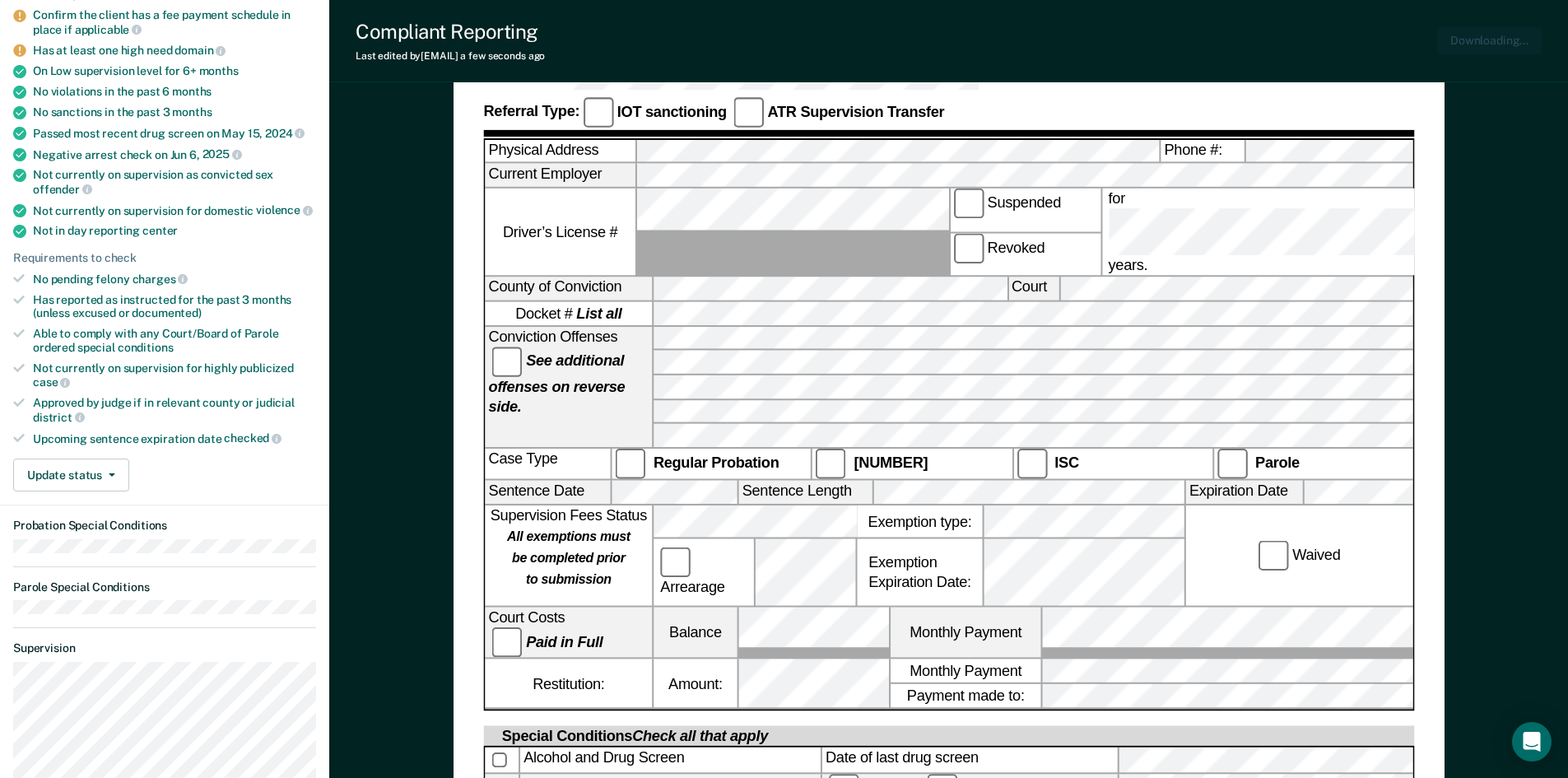 scroll, scrollTop: 0, scrollLeft: 0, axis: both 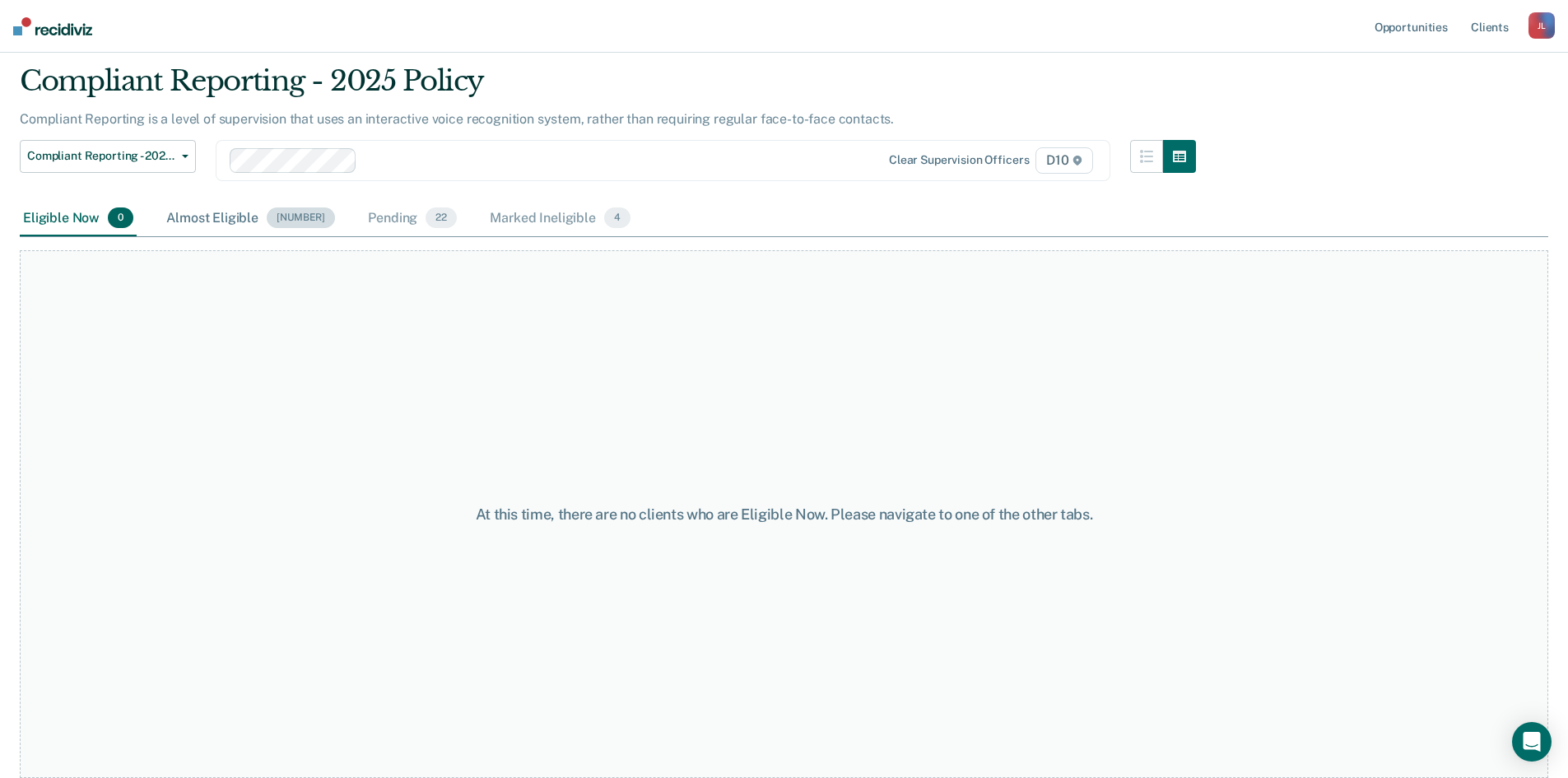 click on "Almost Eligible 20" at bounding box center (250, 219) 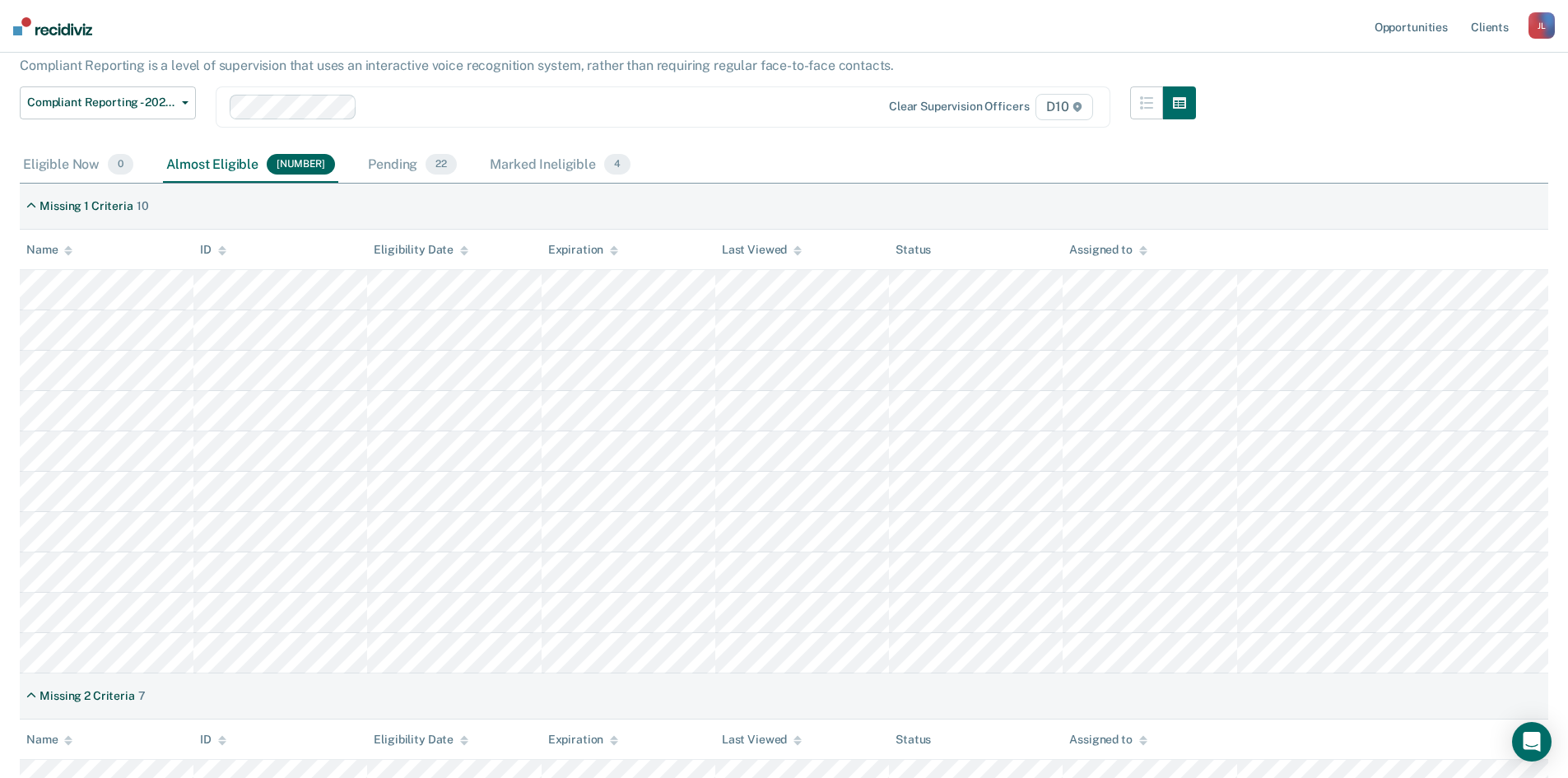 scroll, scrollTop: 214, scrollLeft: 0, axis: vertical 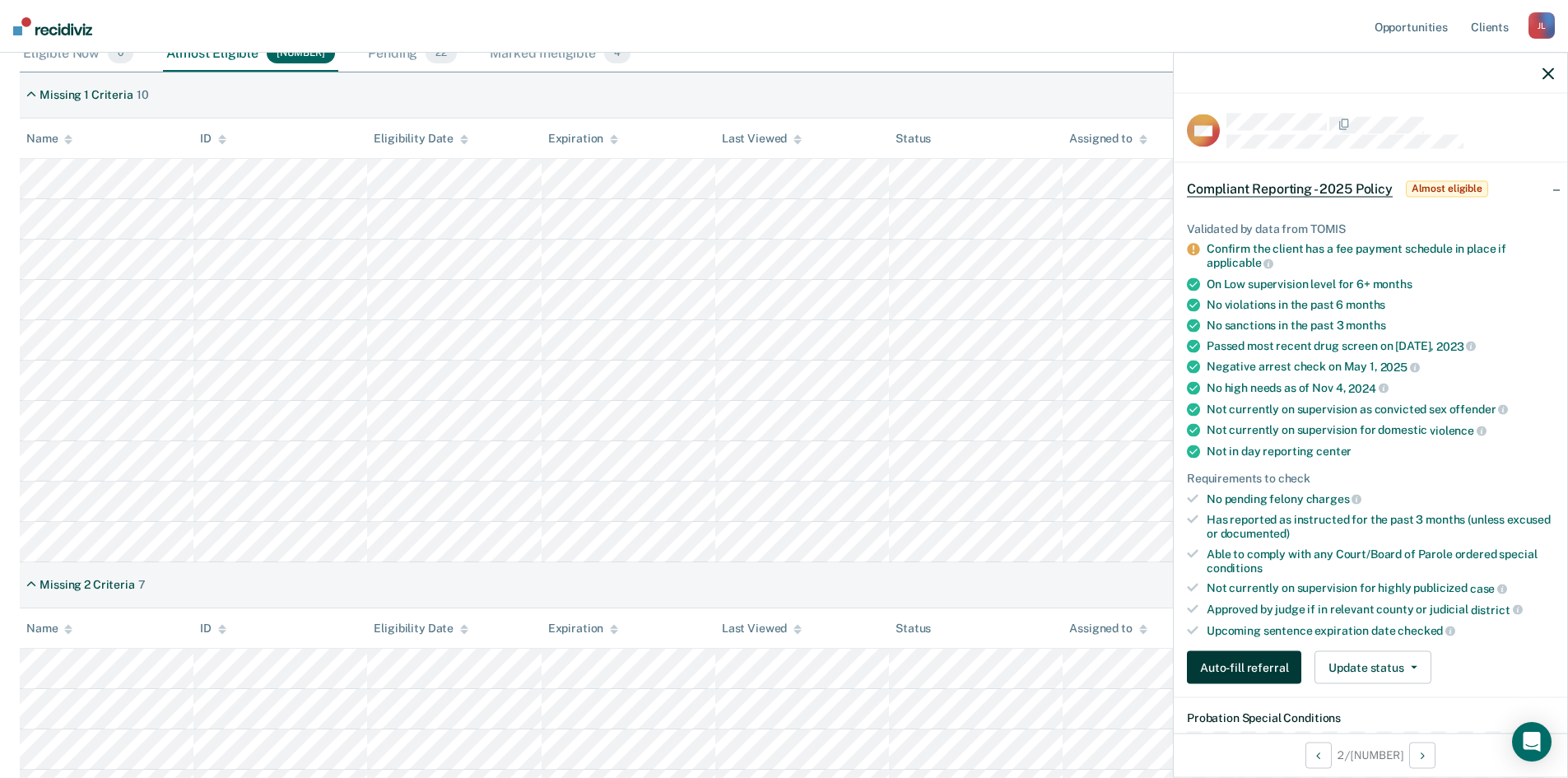 click on "Auto-fill referral" at bounding box center [1244, 668] 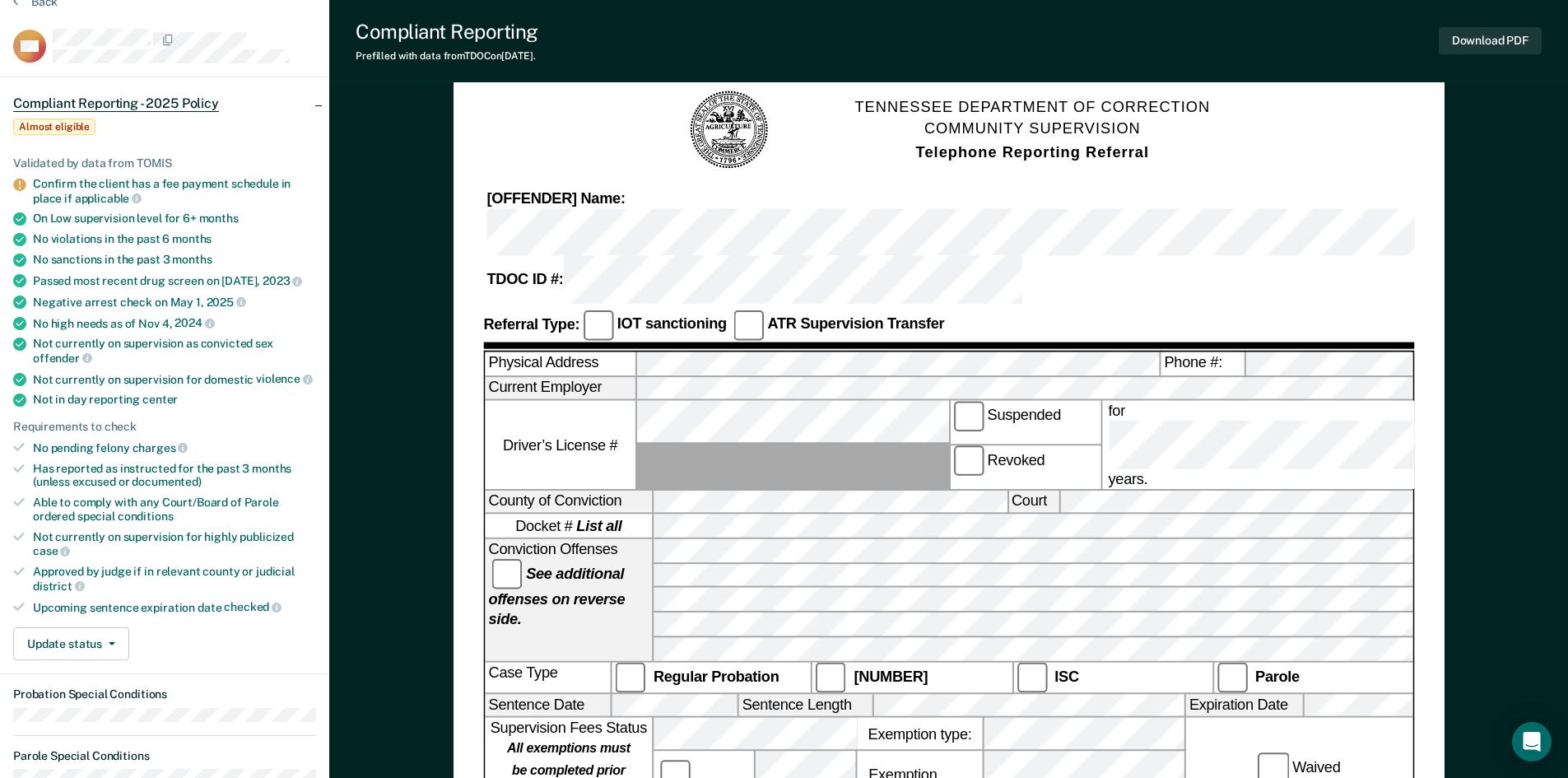 scroll, scrollTop: 82, scrollLeft: 0, axis: vertical 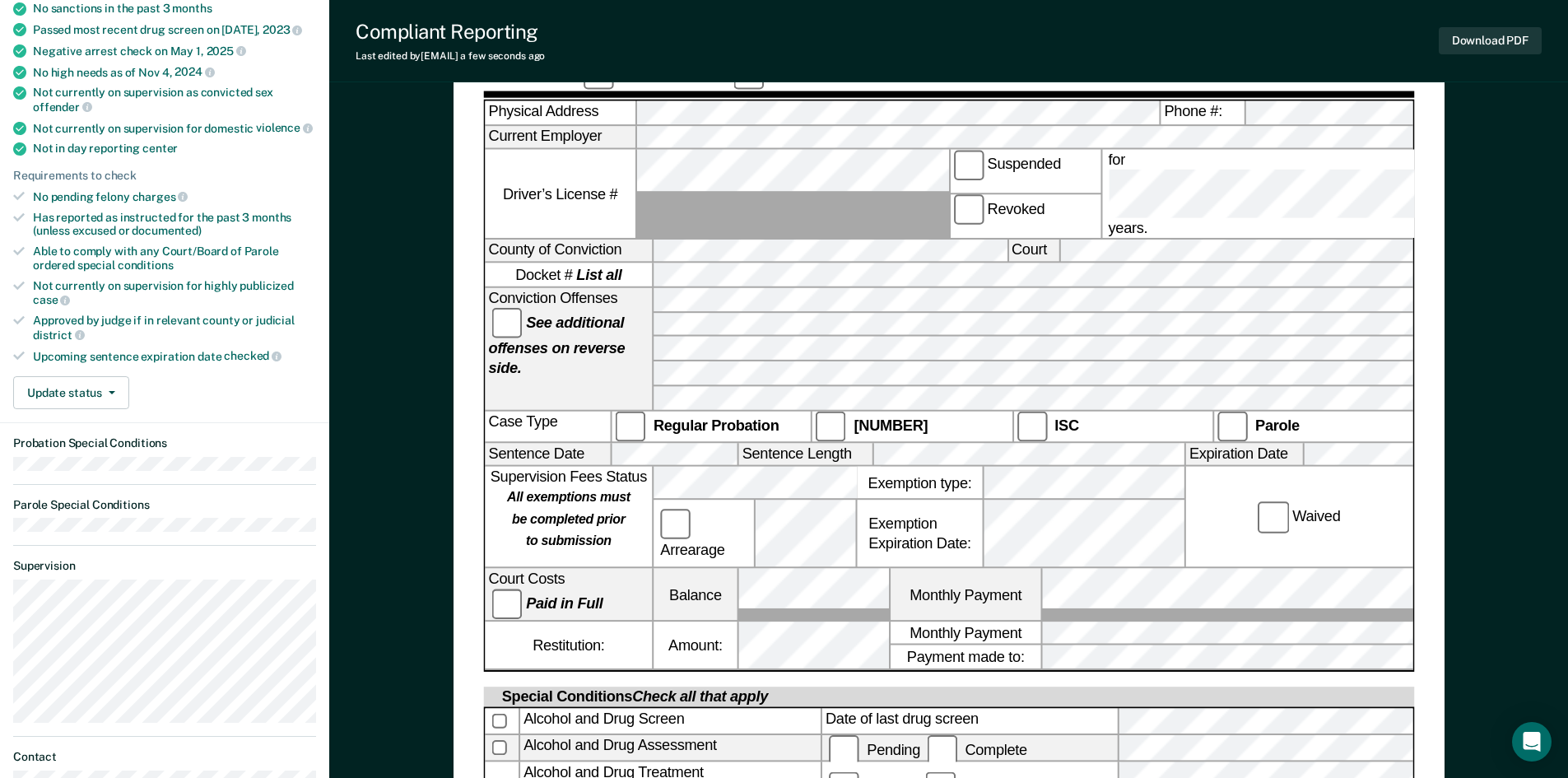 click on "Physical Address Phone #: Current Employer Driver’s License #  Suspended  Revoked for    years. County of Conviction Court Docket #   List all  Conviction Offenses See additional offenses on reverse side. Case Type   Regular Probation   40-35-313   ISC   Parole  Sentence Date Sentence Length Expiration Date Supervision Fees Status  All exemptions must  be completed prior  to submission  Arrearage Exemption type: Exemption Expiration Date:  Waived Court Costs Paid in Full Balance Monthly Payment Restitution: Amount: Monthly Payment Payment made to:" at bounding box center (948, 385) 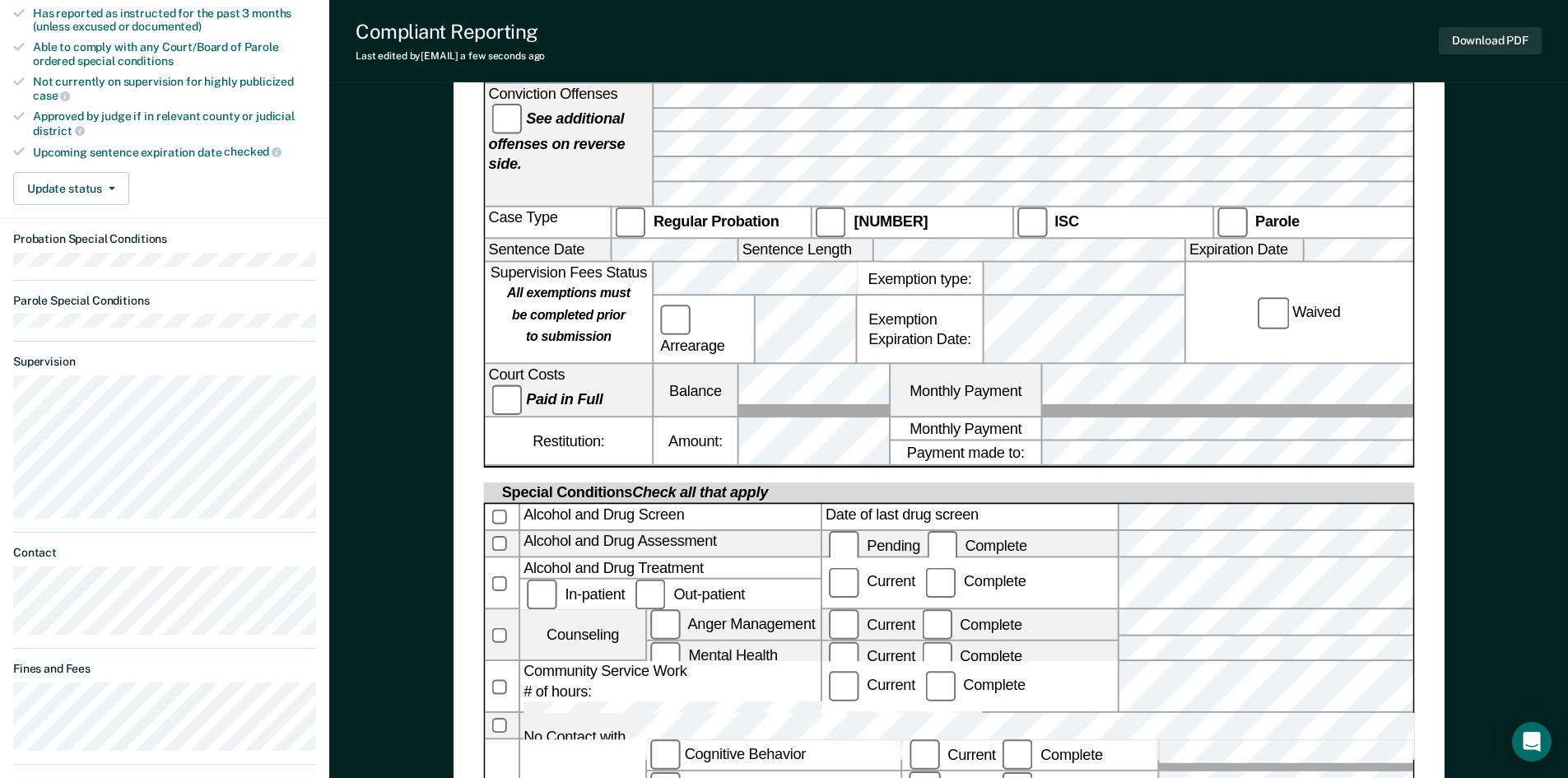 scroll, scrollTop: 412, scrollLeft: 0, axis: vertical 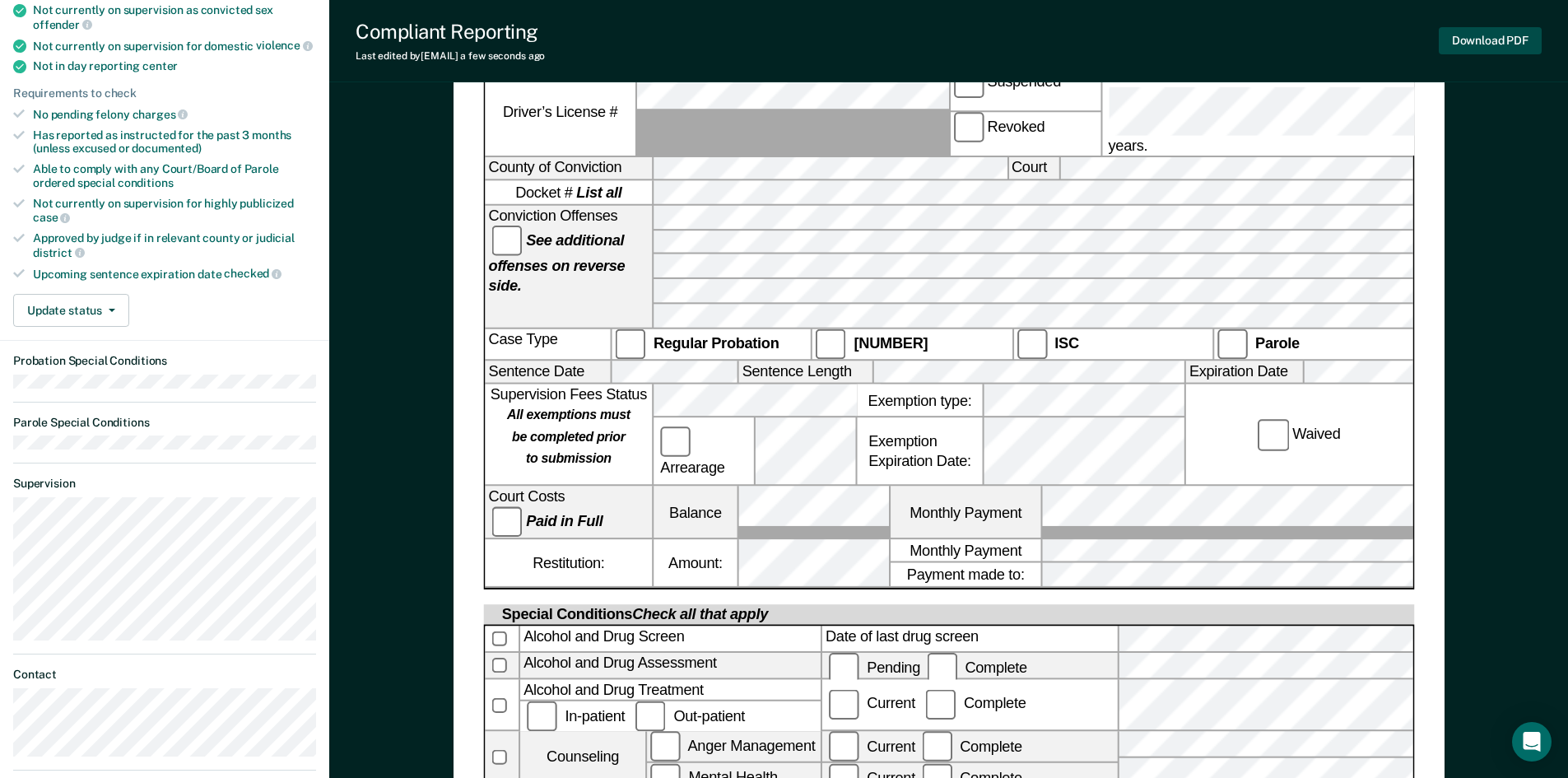 click on "Download PDF" at bounding box center [1490, 40] 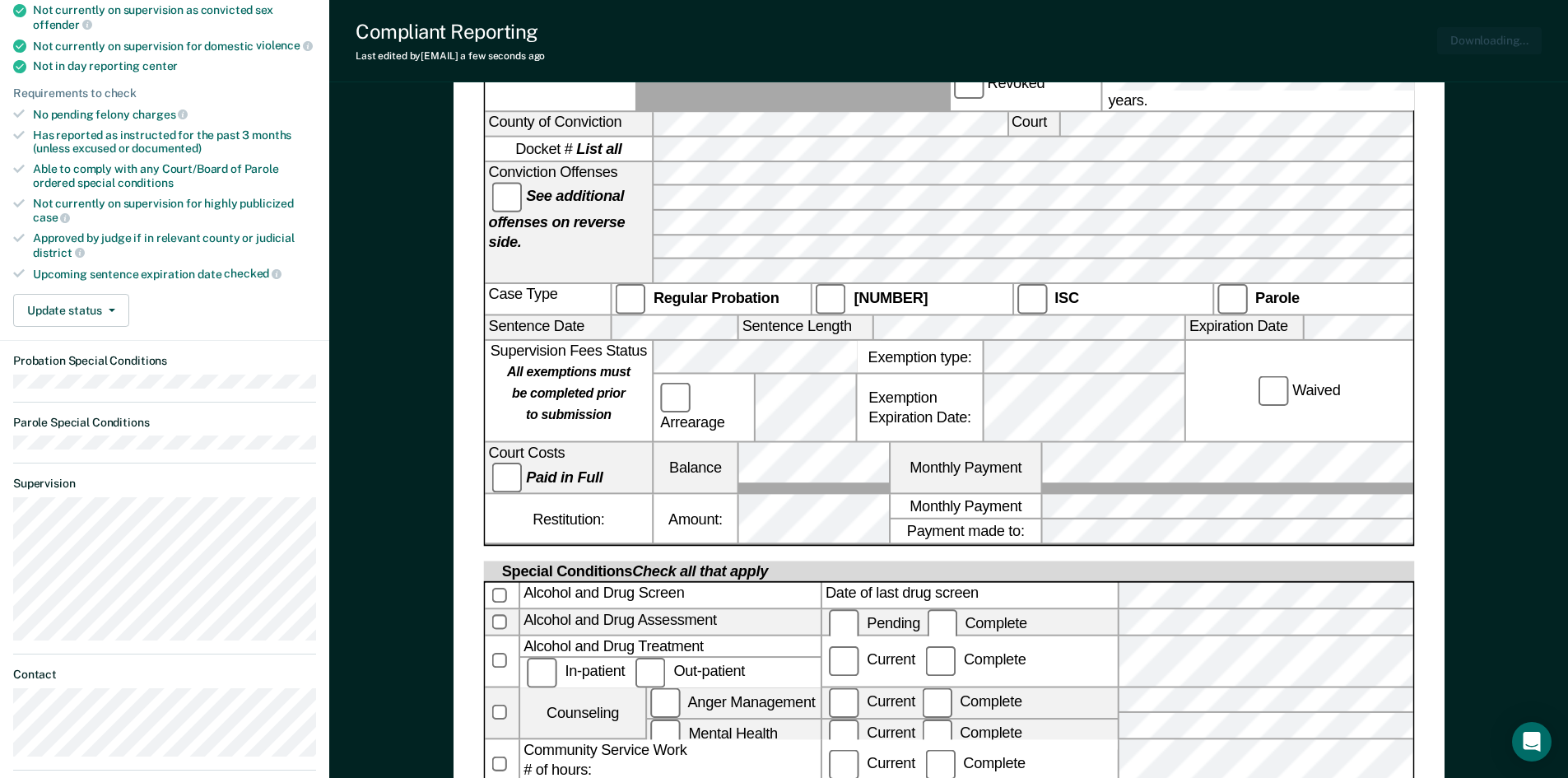 scroll, scrollTop: 0, scrollLeft: 0, axis: both 